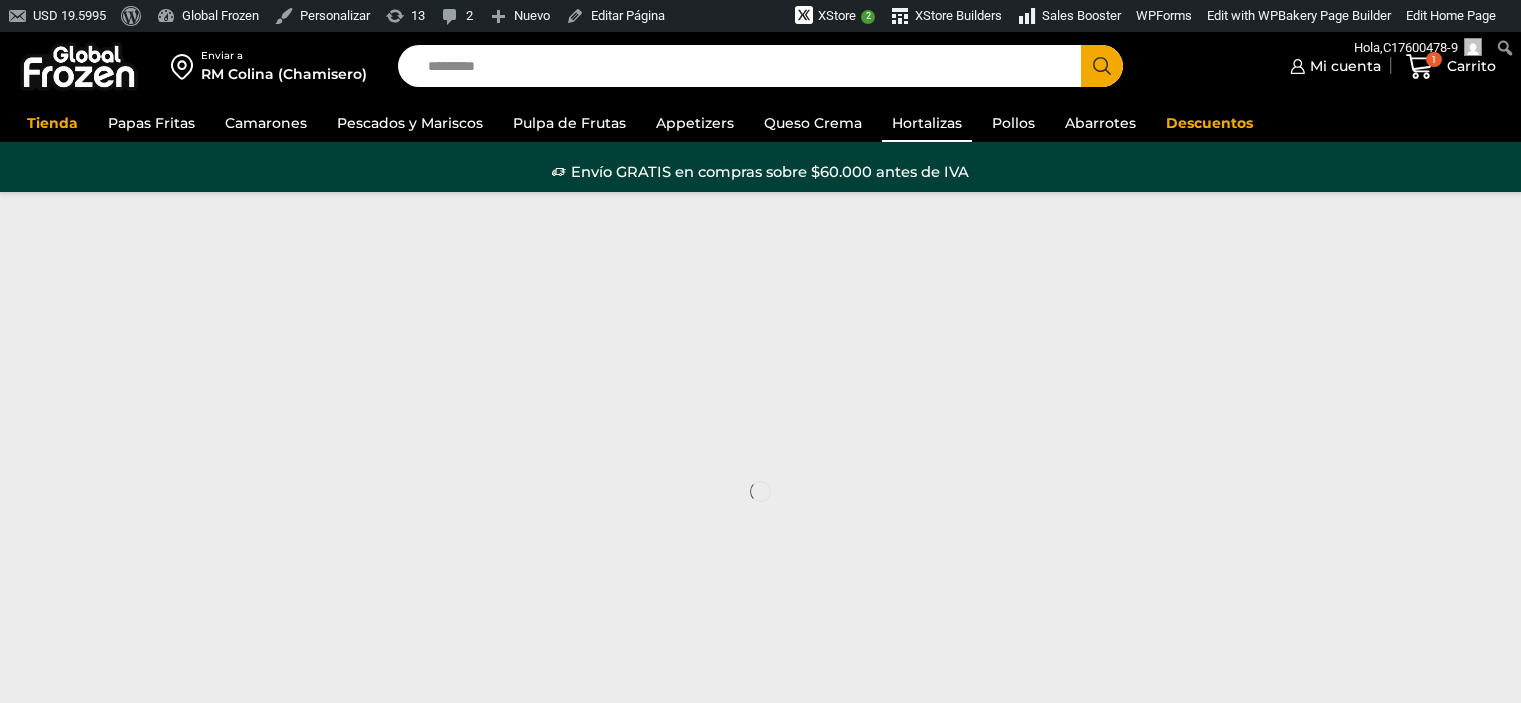 scroll, scrollTop: 0, scrollLeft: 0, axis: both 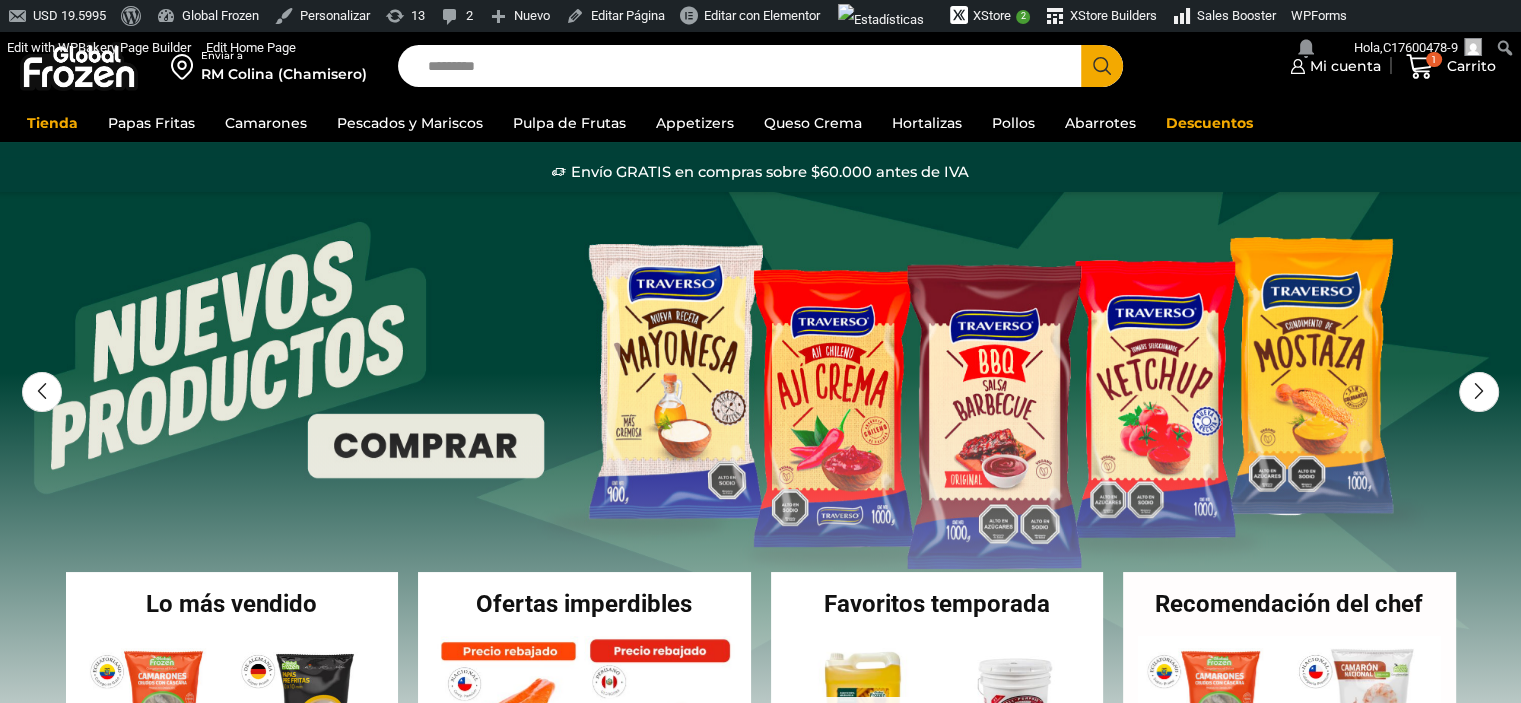click on "Search input" at bounding box center [745, 66] 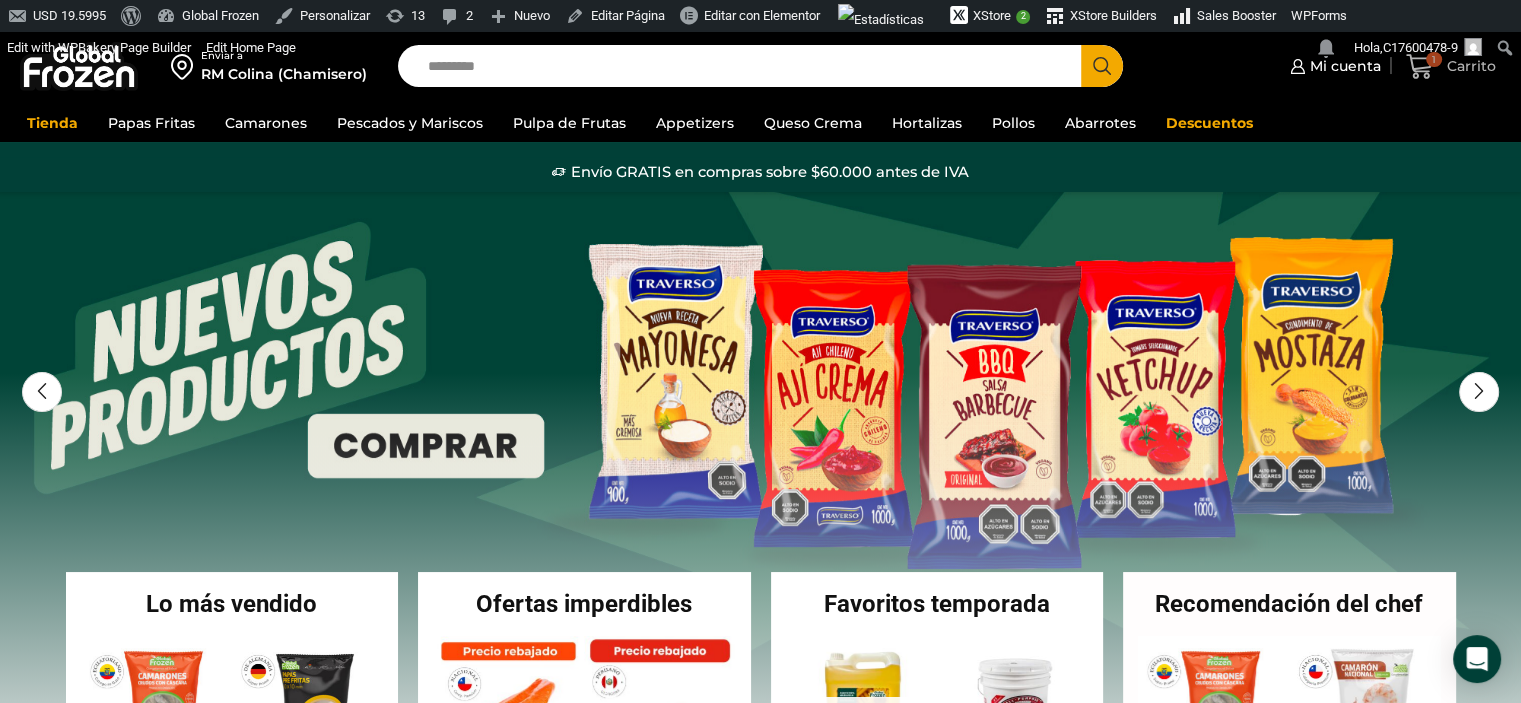 click on "1" at bounding box center (1434, 60) 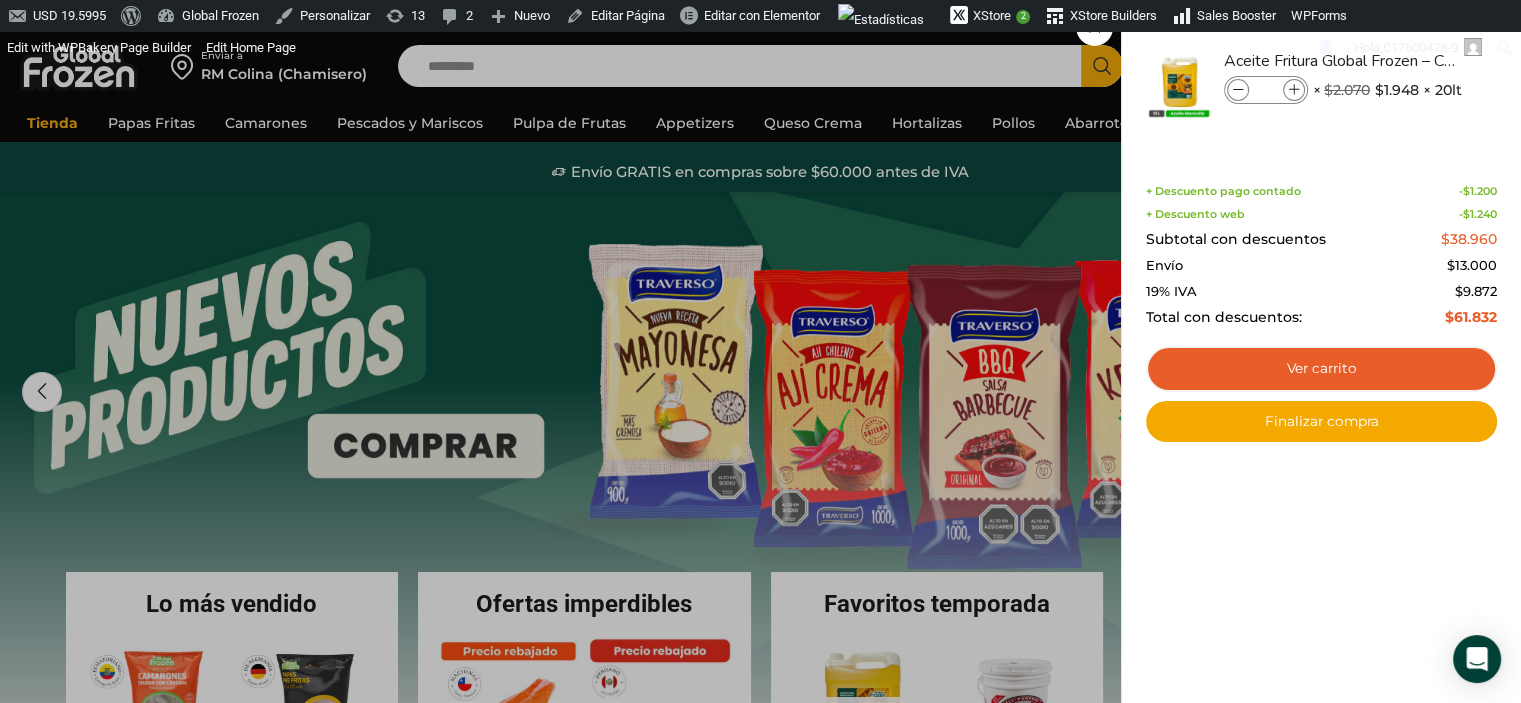 click on "1
Carrito
1
1
Shopping Cart
*
$" at bounding box center (1451, 66) 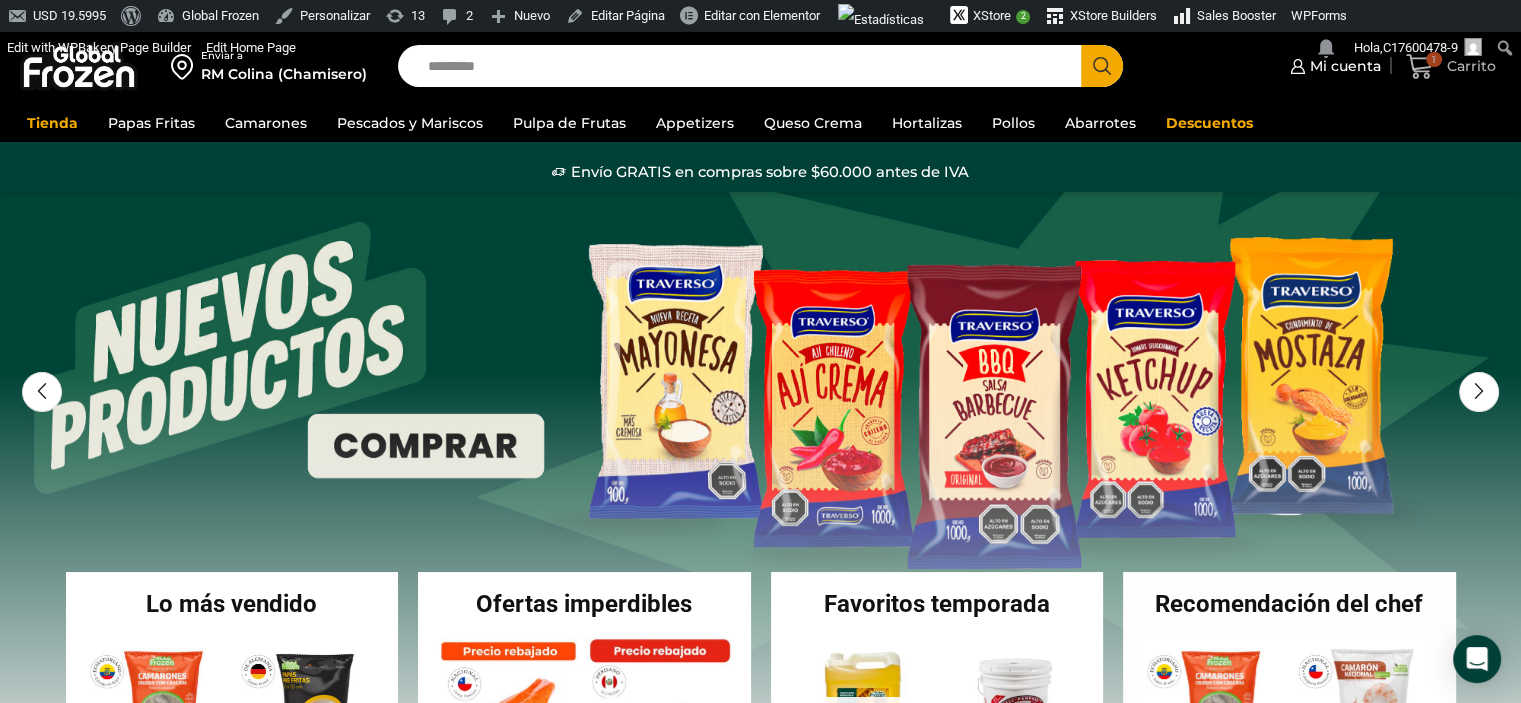 click on "1" at bounding box center (1423, 66) 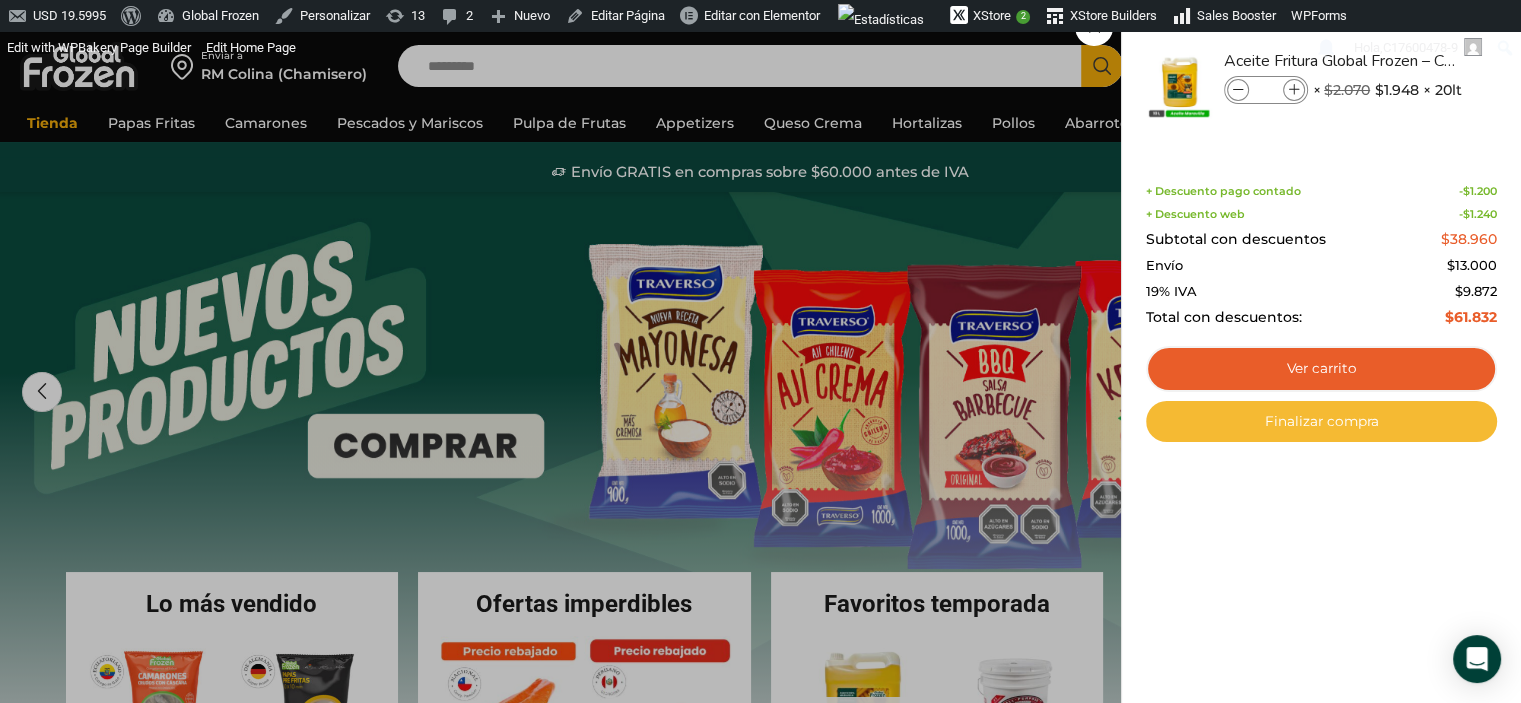 click on "Finalizar compra" at bounding box center [1321, 422] 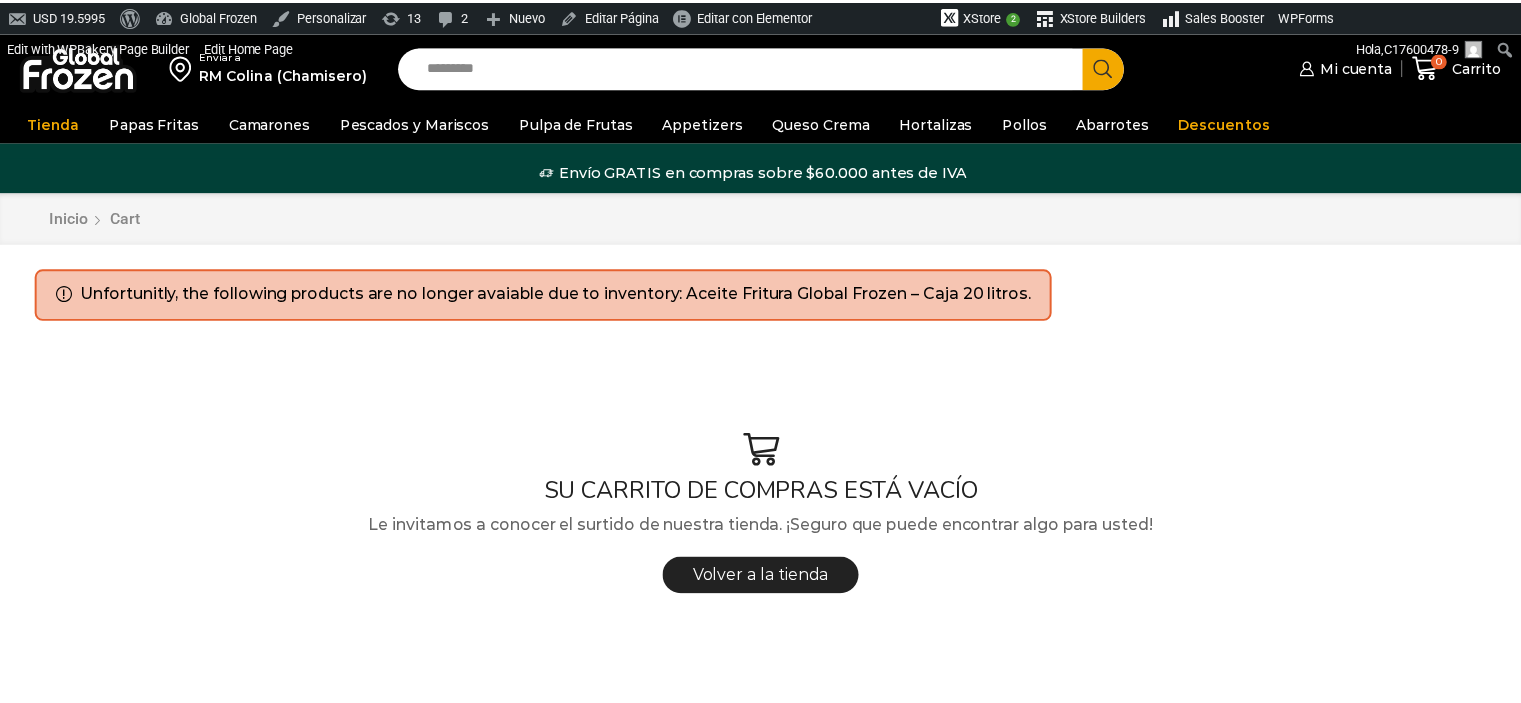 scroll, scrollTop: 0, scrollLeft: 0, axis: both 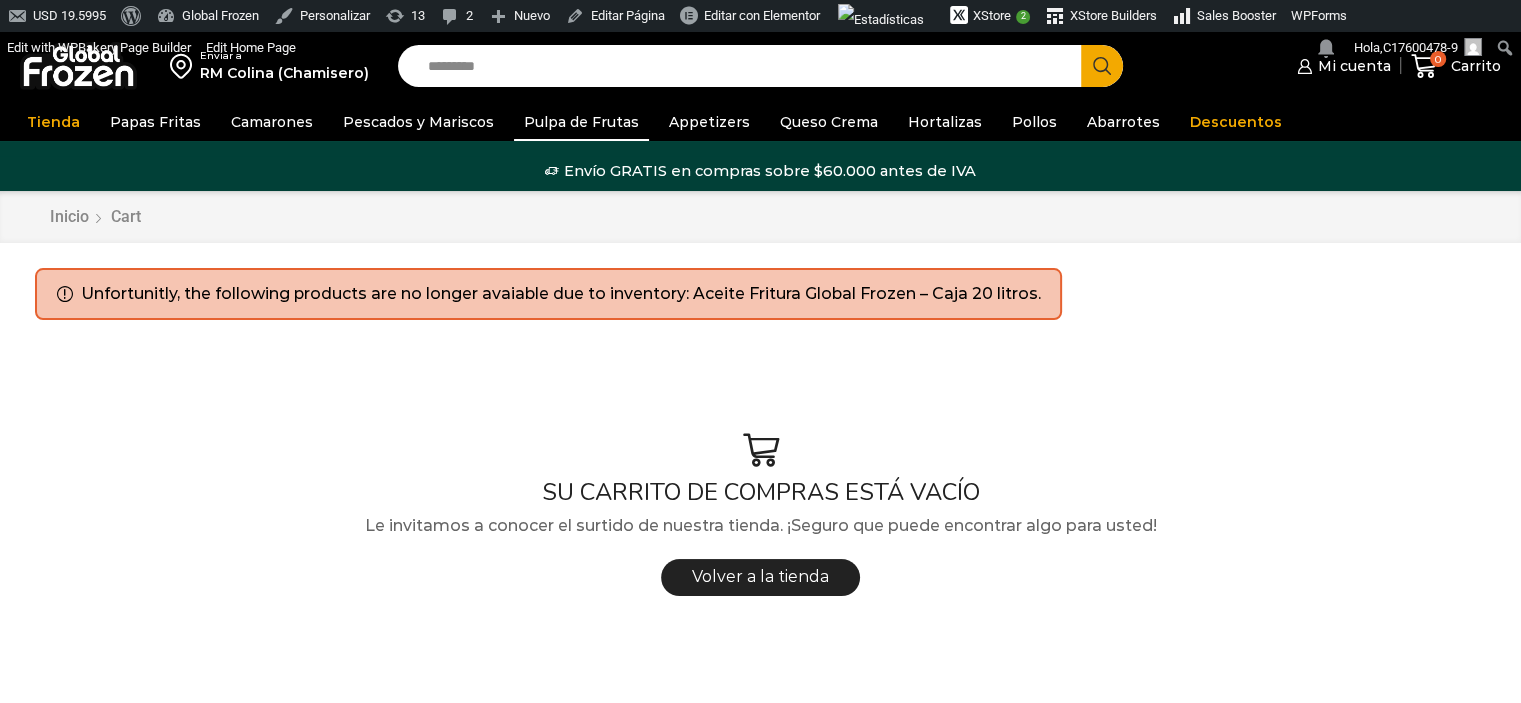 click on "Pulpa de Frutas" at bounding box center (581, 122) 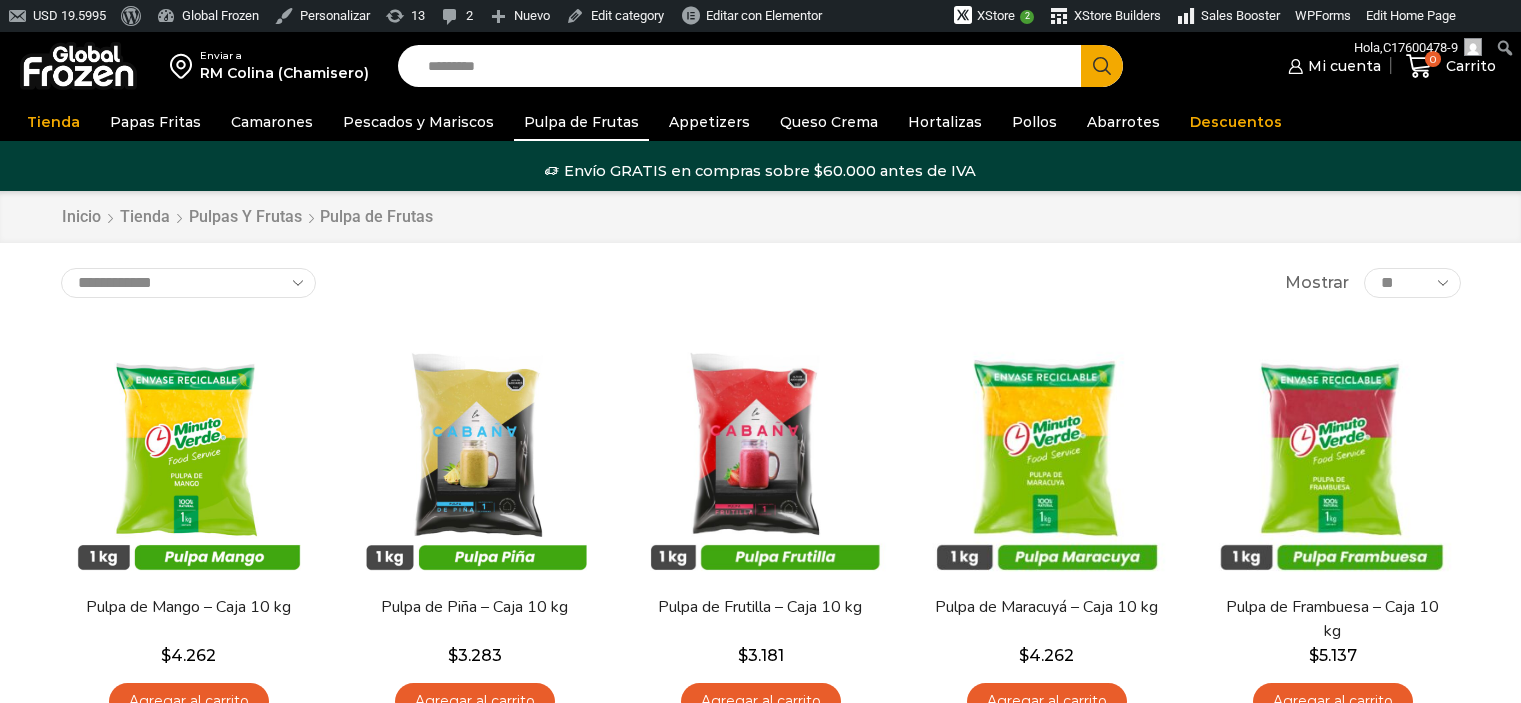 click on "Camarones" at bounding box center (272, 122) 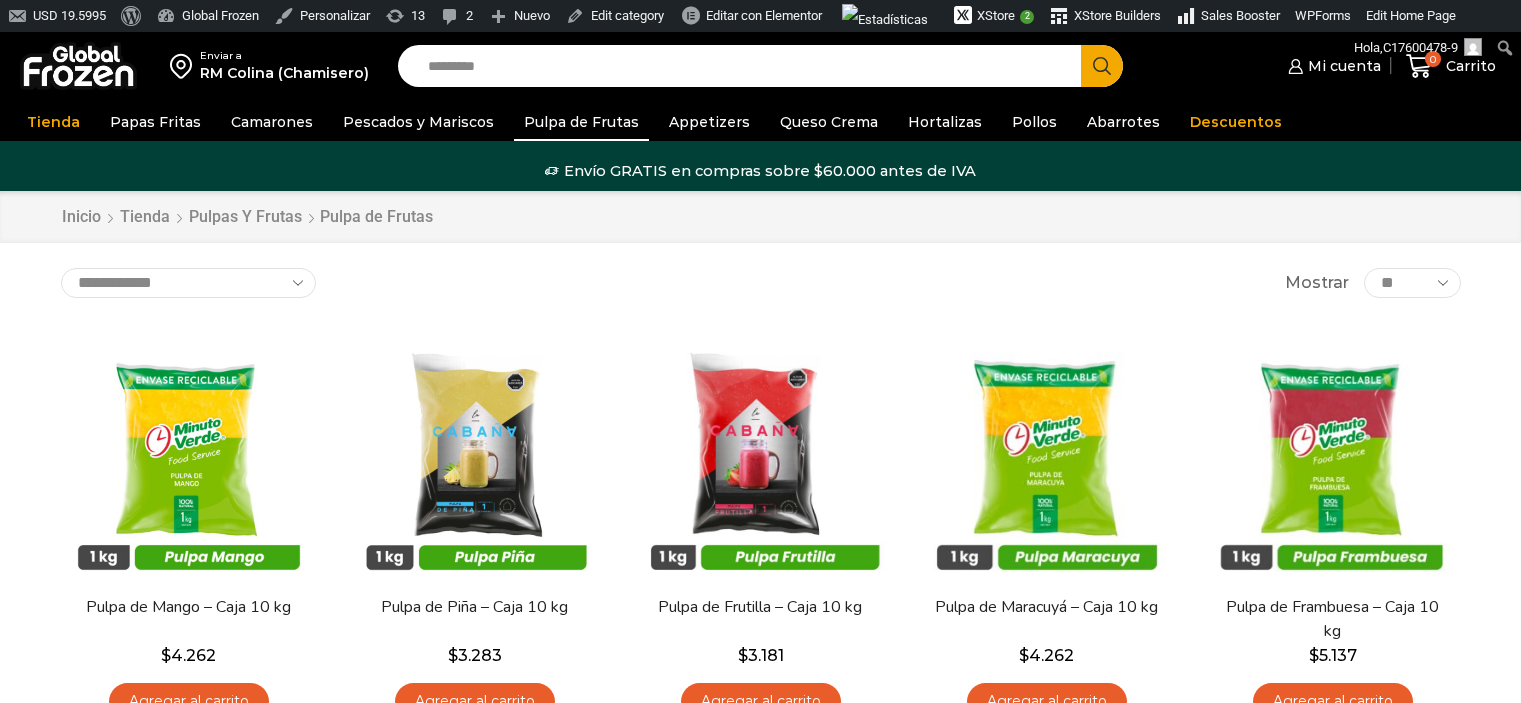 scroll, scrollTop: 0, scrollLeft: 0, axis: both 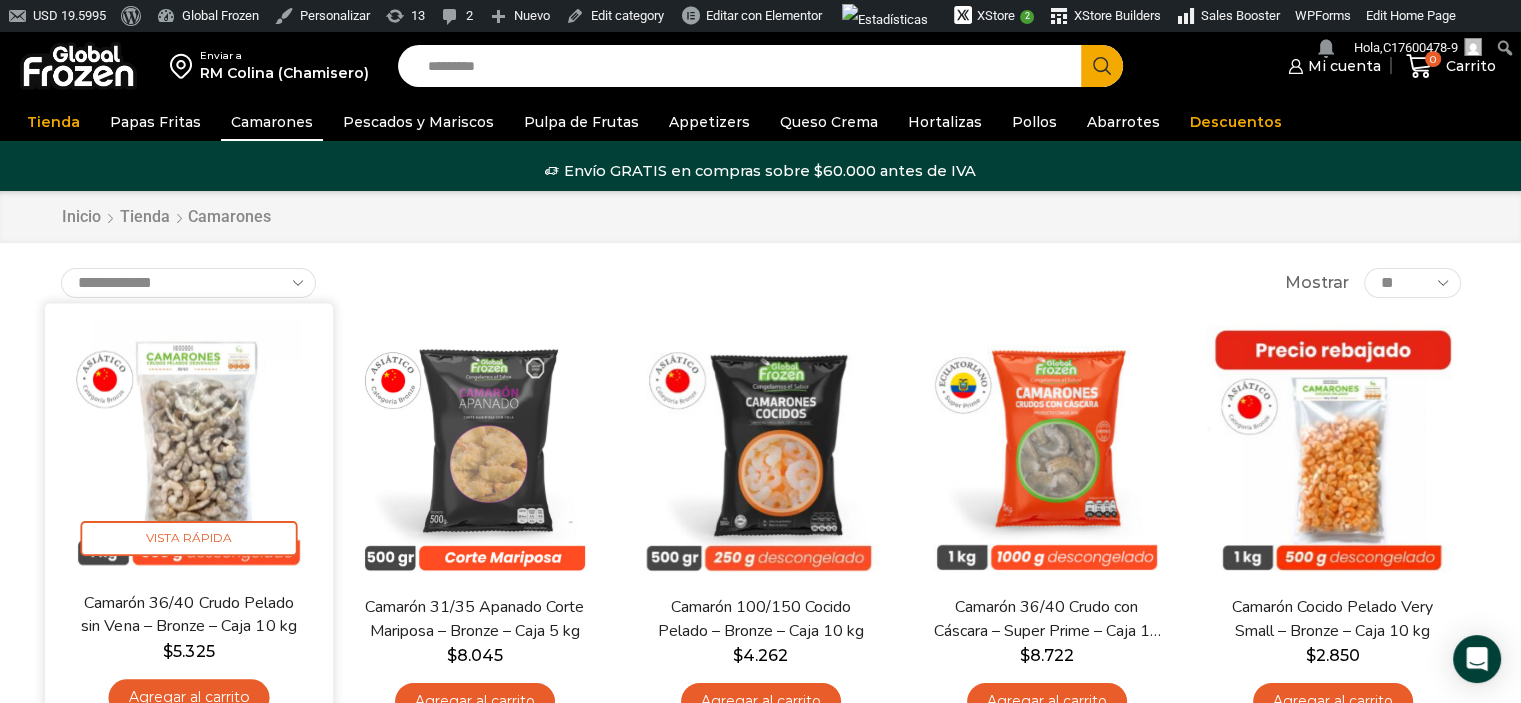 click at bounding box center (189, 448) 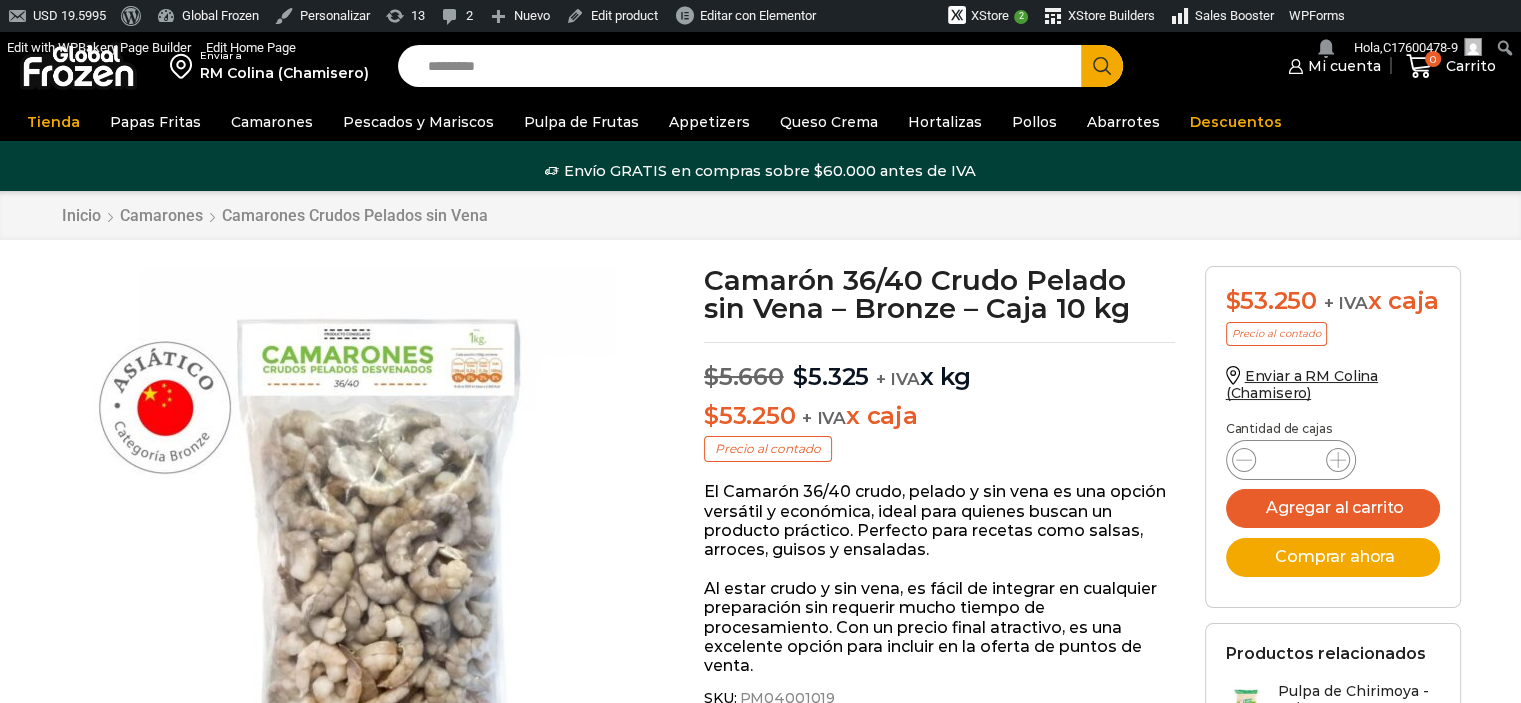 scroll, scrollTop: 0, scrollLeft: 0, axis: both 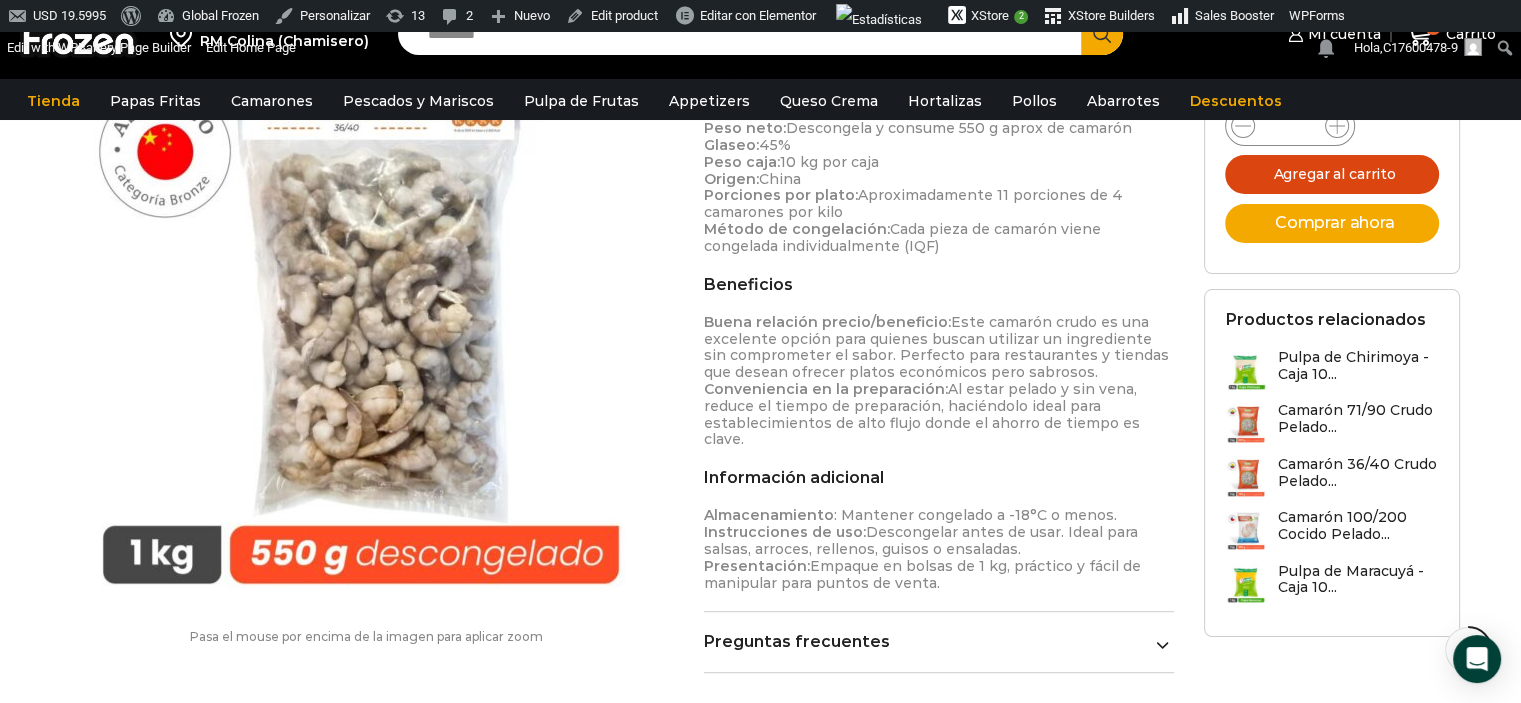 click on "Agregar al carrito" at bounding box center (1332, 174) 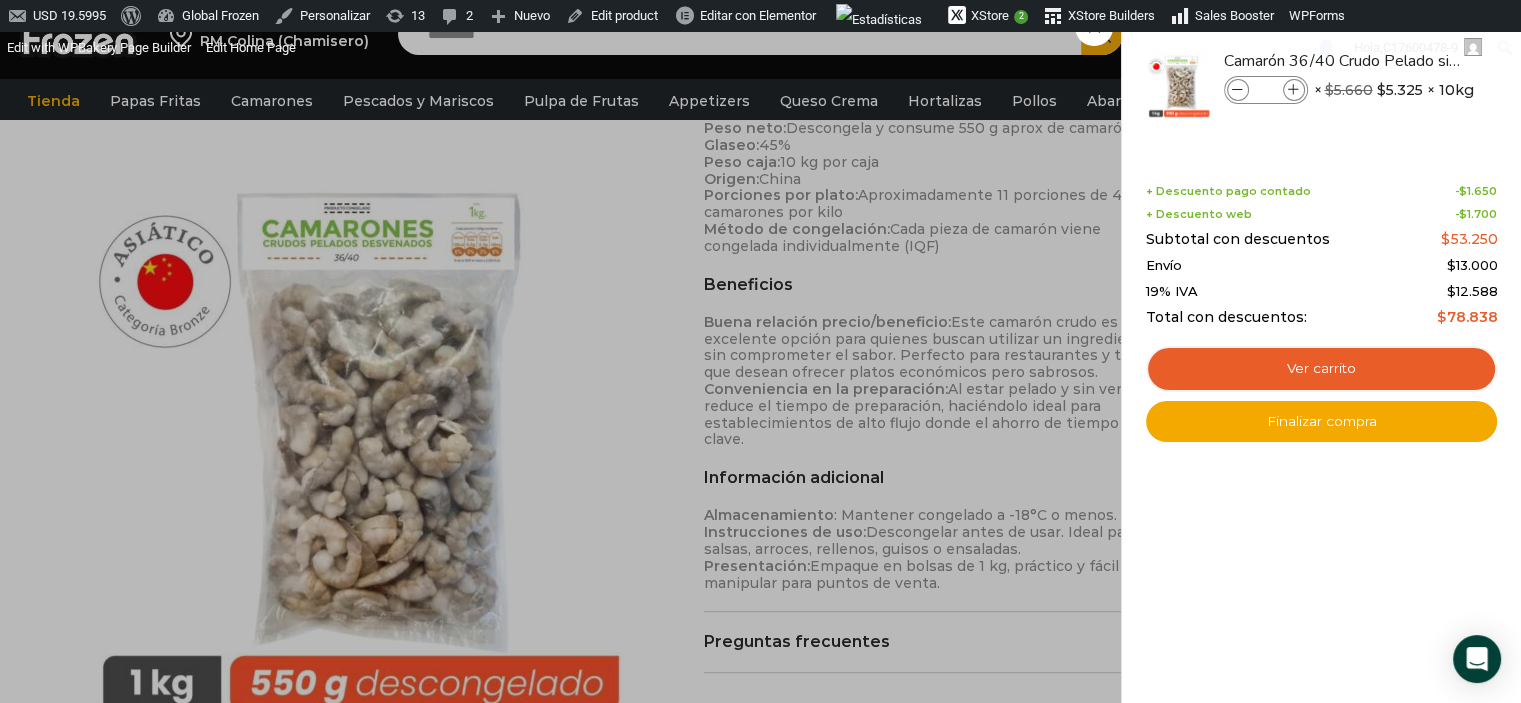 scroll, scrollTop: 400, scrollLeft: 0, axis: vertical 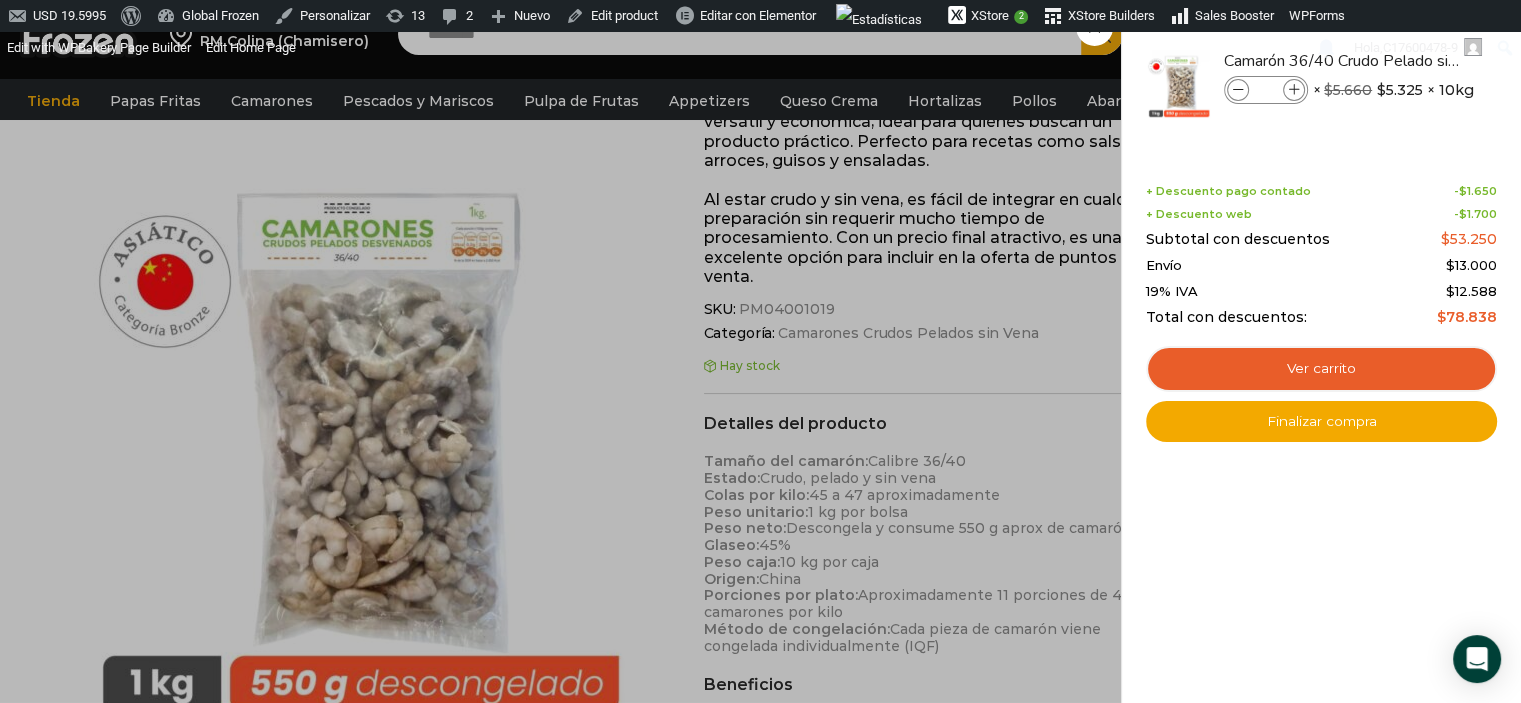 click on "1
Carrito
1
1
Shopping Cart
*" at bounding box center [1451, 34] 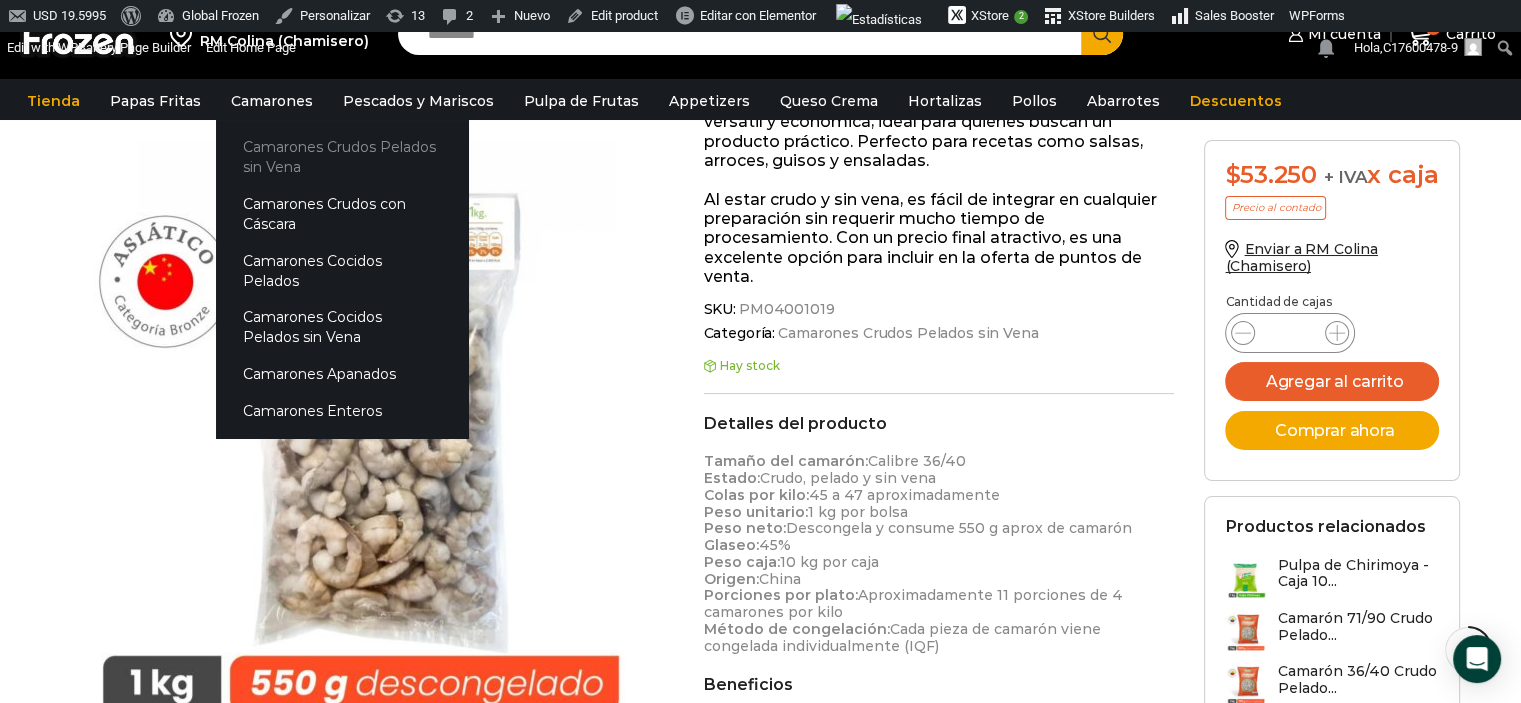 click on "Camarones Crudos Pelados sin Vena" at bounding box center (342, 157) 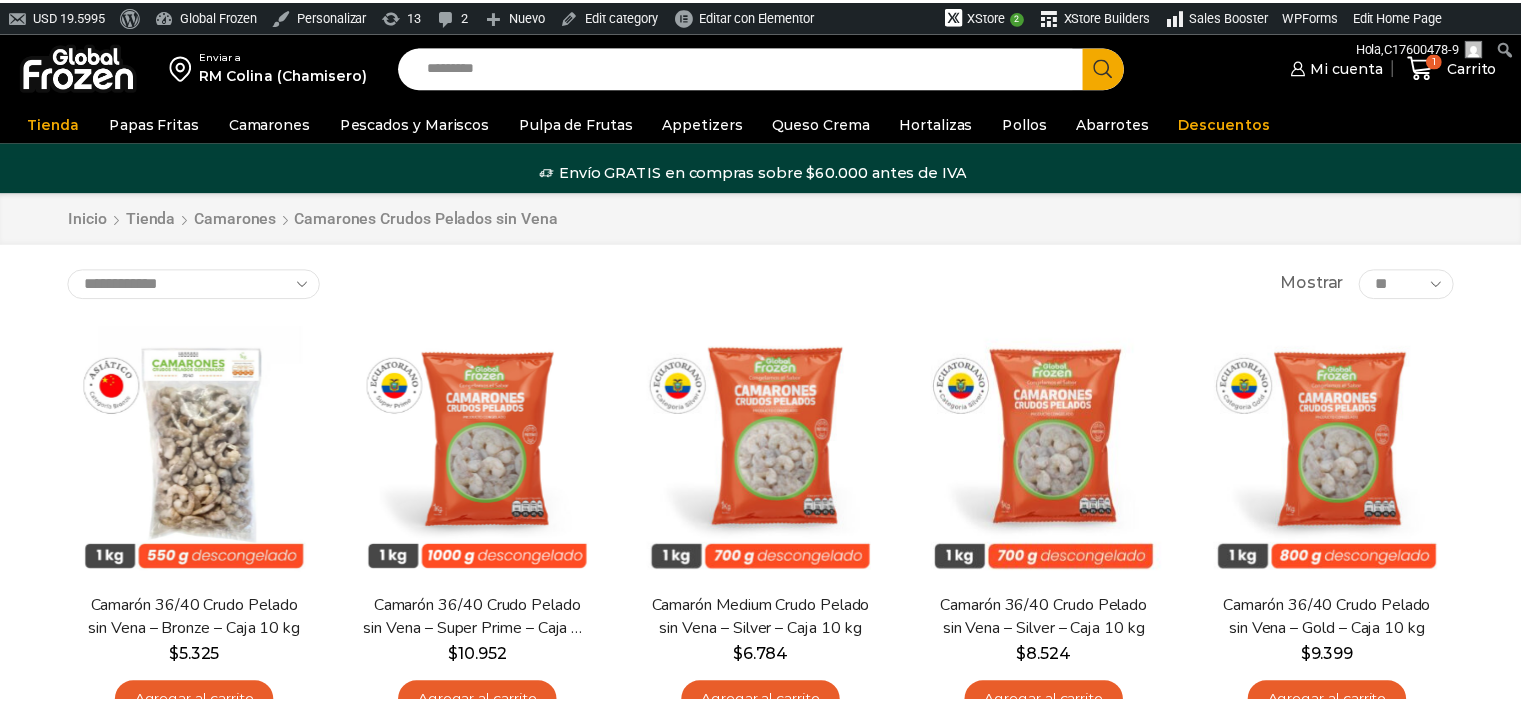 scroll, scrollTop: 0, scrollLeft: 0, axis: both 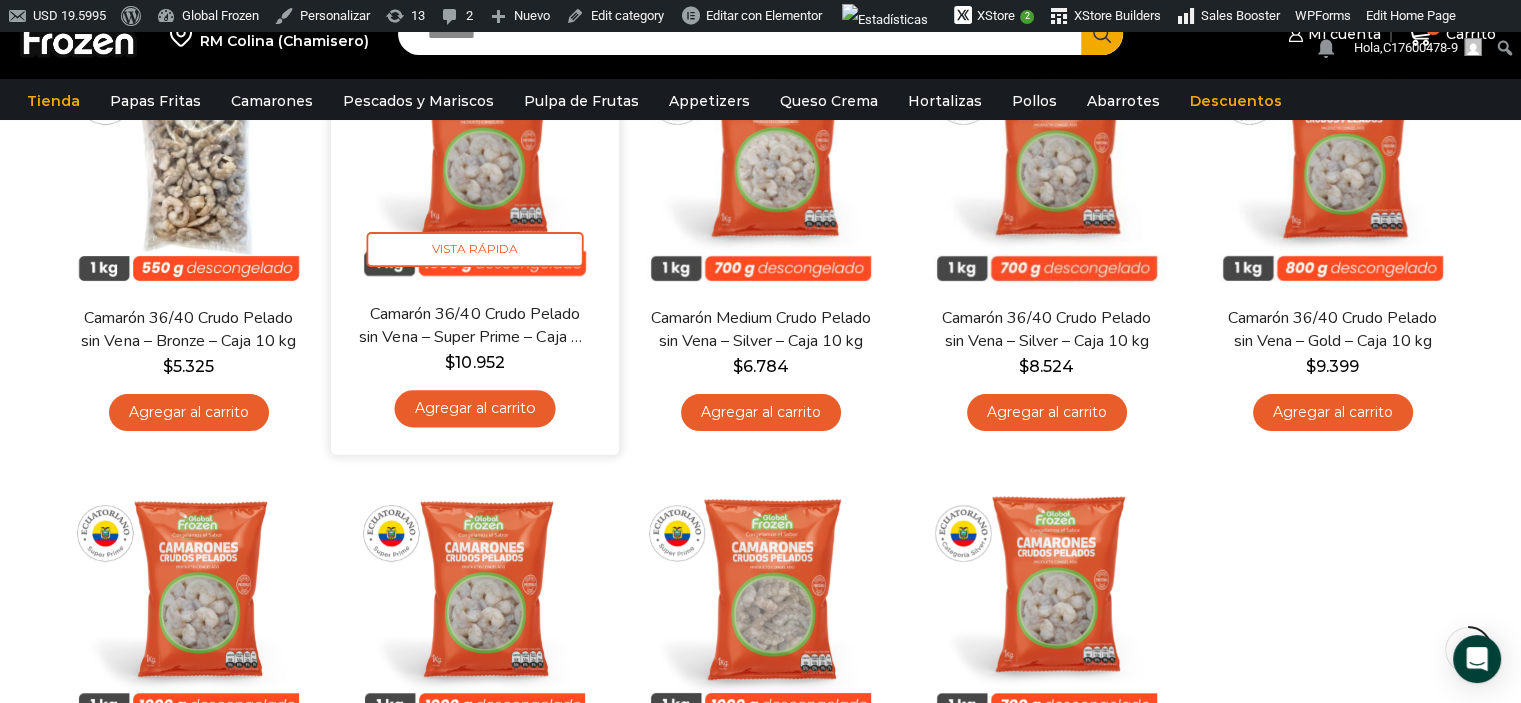 click on "Agregar al carrito" at bounding box center [474, 408] 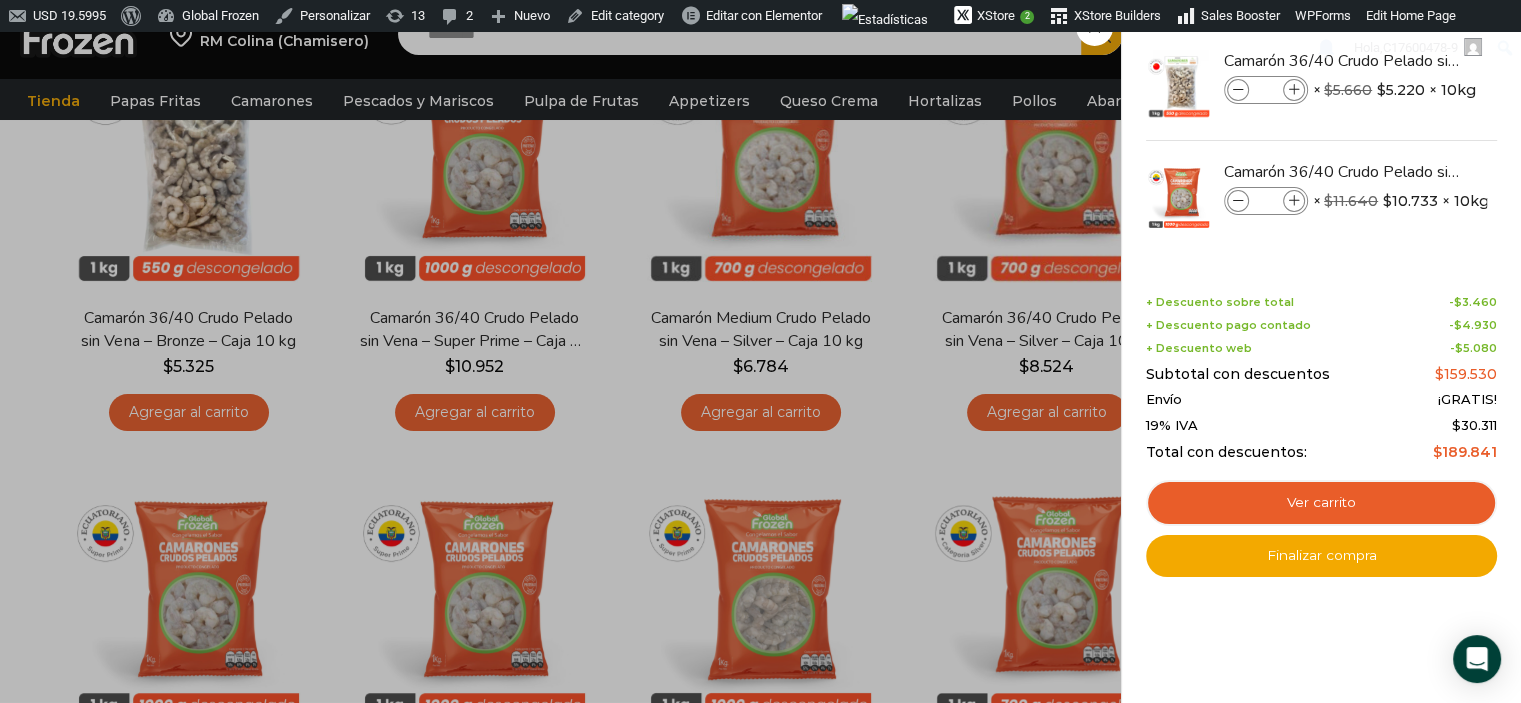 click on "2
Carrito
2
2
Shopping Cart
*" at bounding box center (1451, 34) 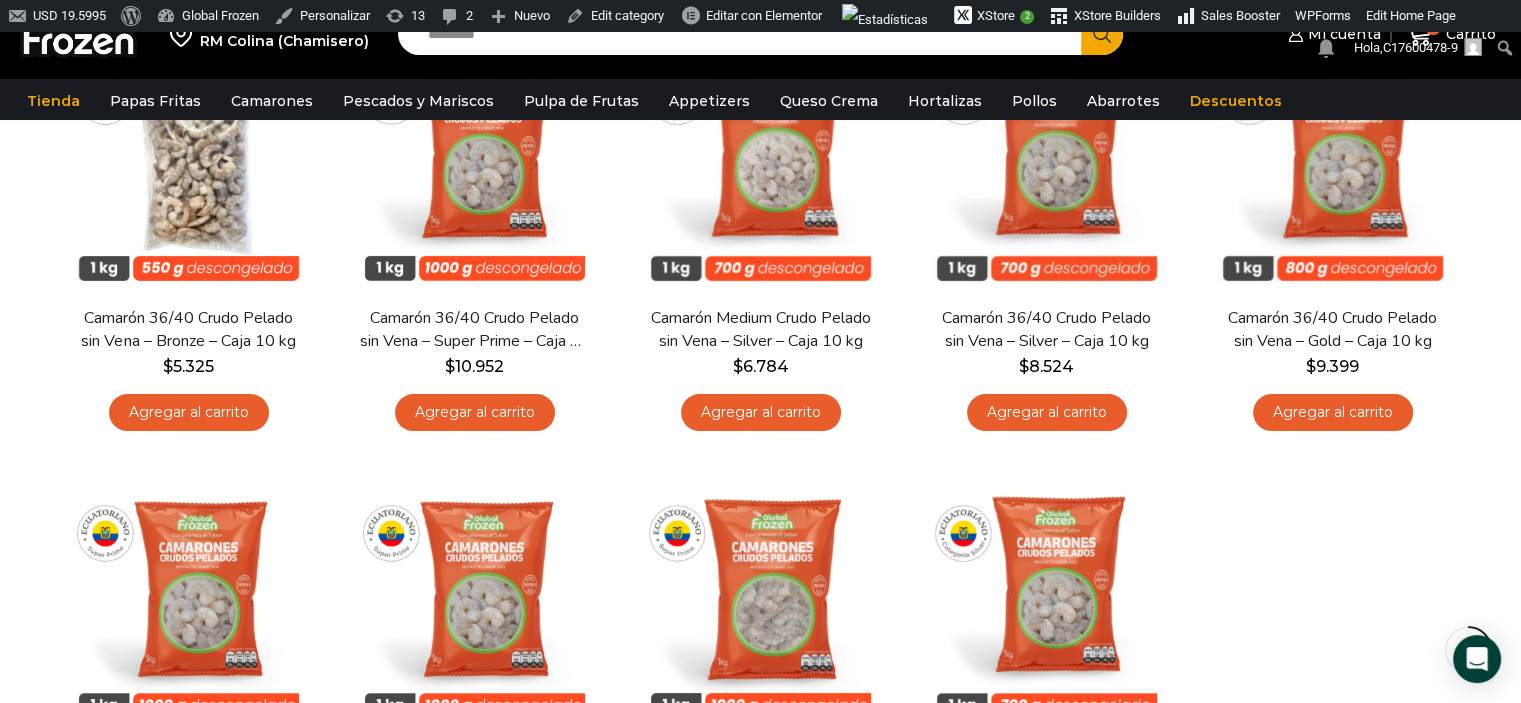 click on "Agregar al carrito" at bounding box center (761, 412) 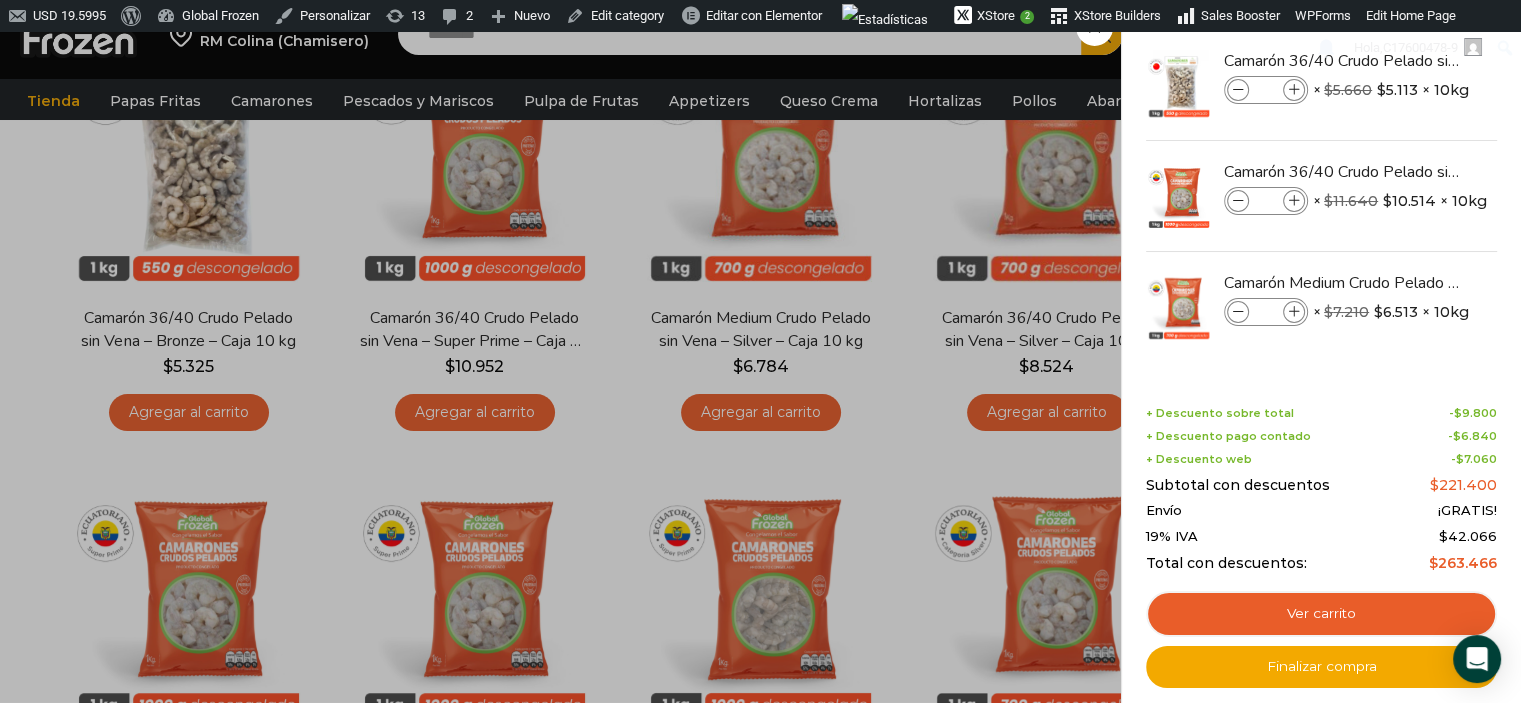 click on "3
Carrito
3
3
Shopping Cart
*" at bounding box center [1451, 34] 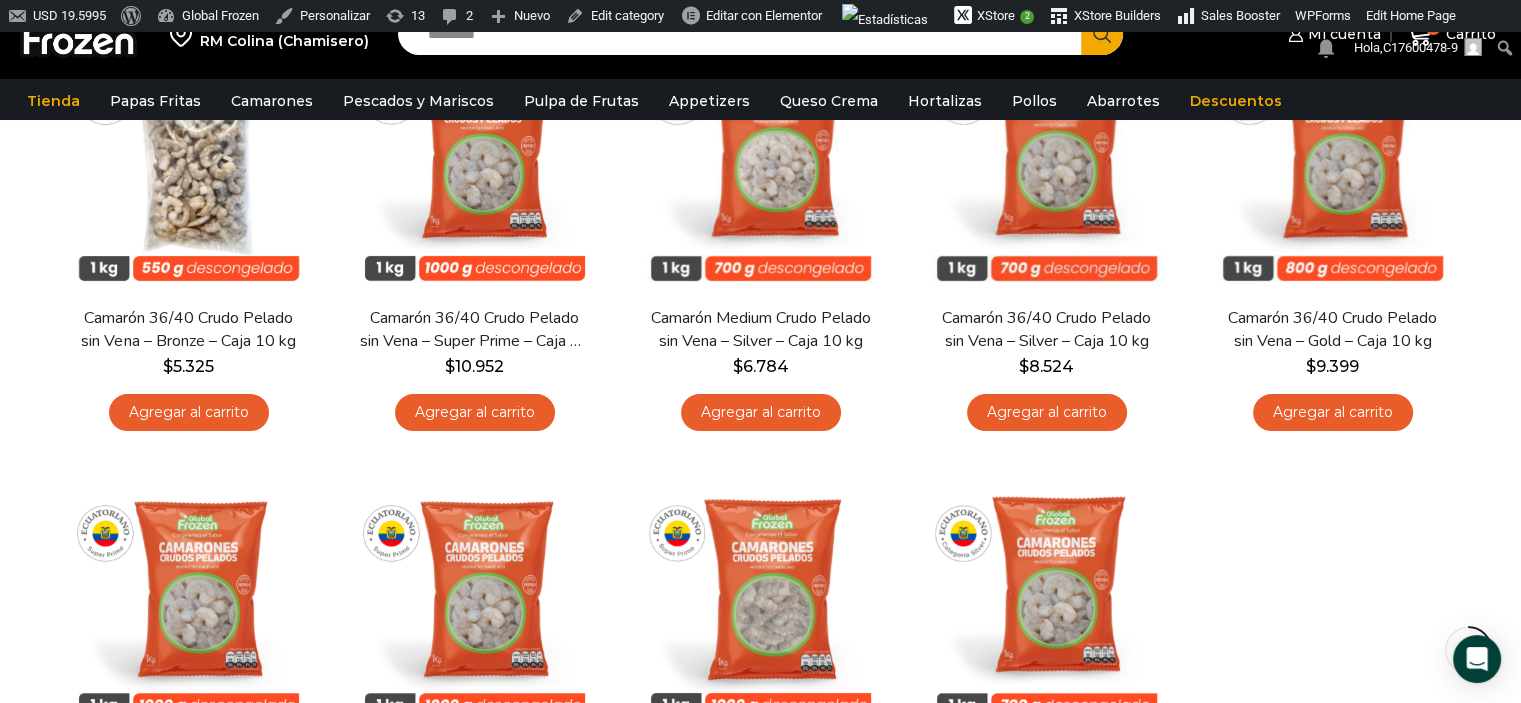 click on "Agregar al carrito" at bounding box center [1047, 412] 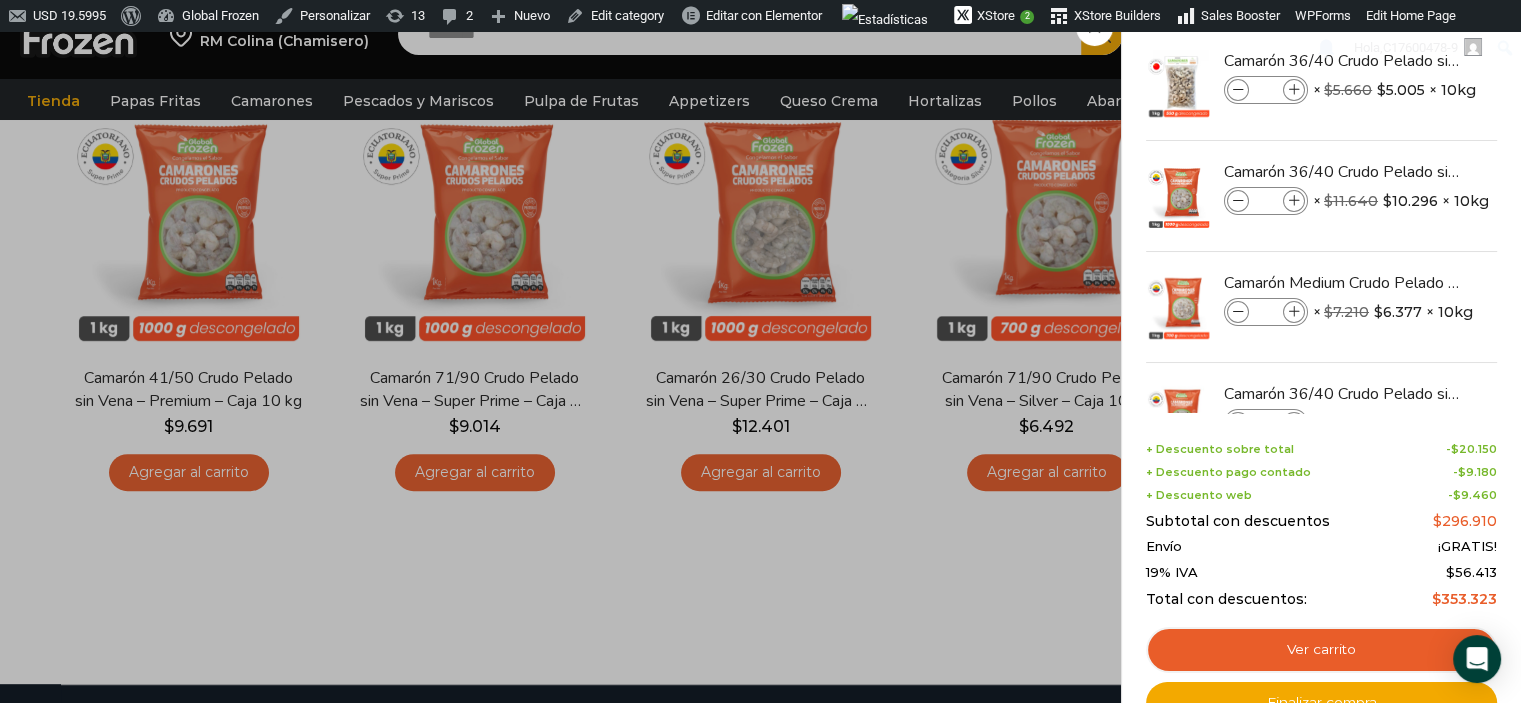 scroll, scrollTop: 700, scrollLeft: 0, axis: vertical 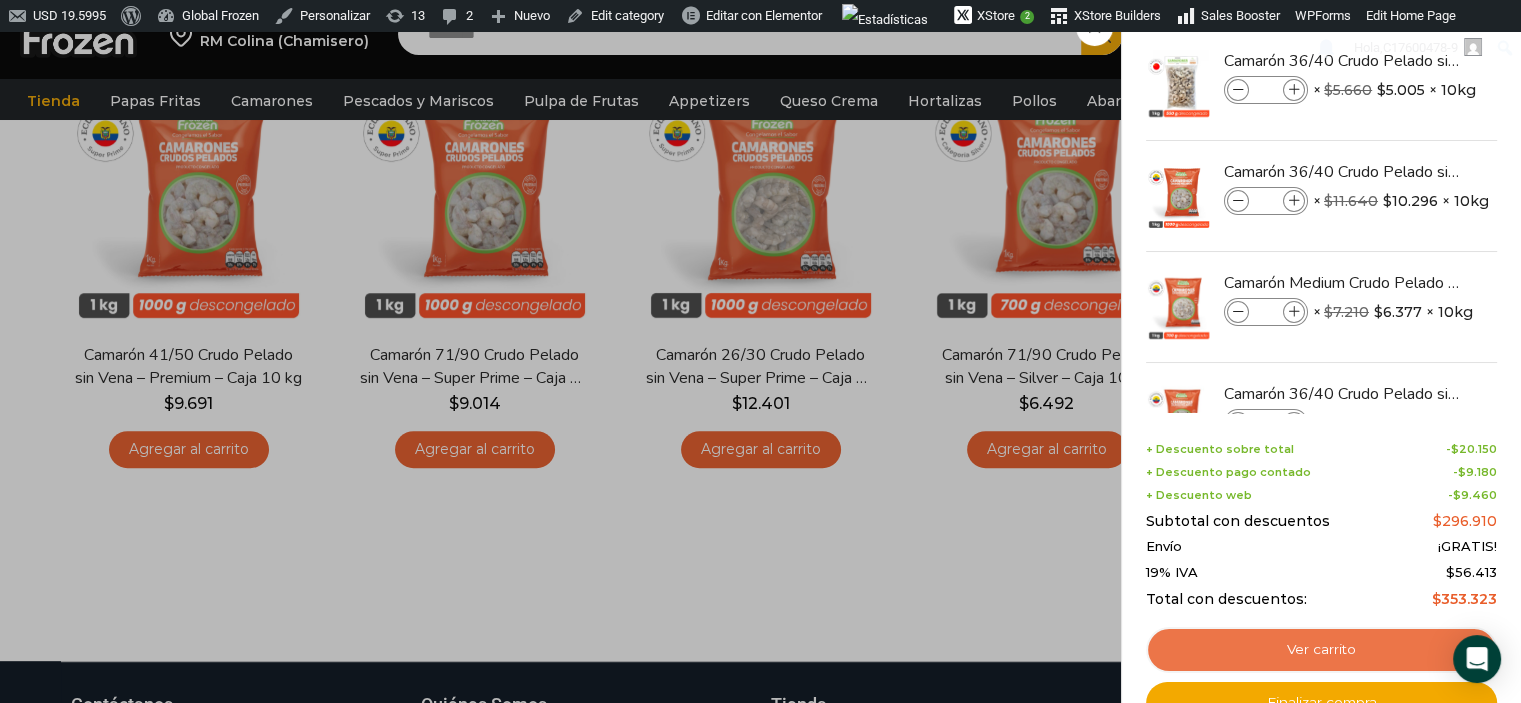 click on "Ver carrito" at bounding box center (1321, 650) 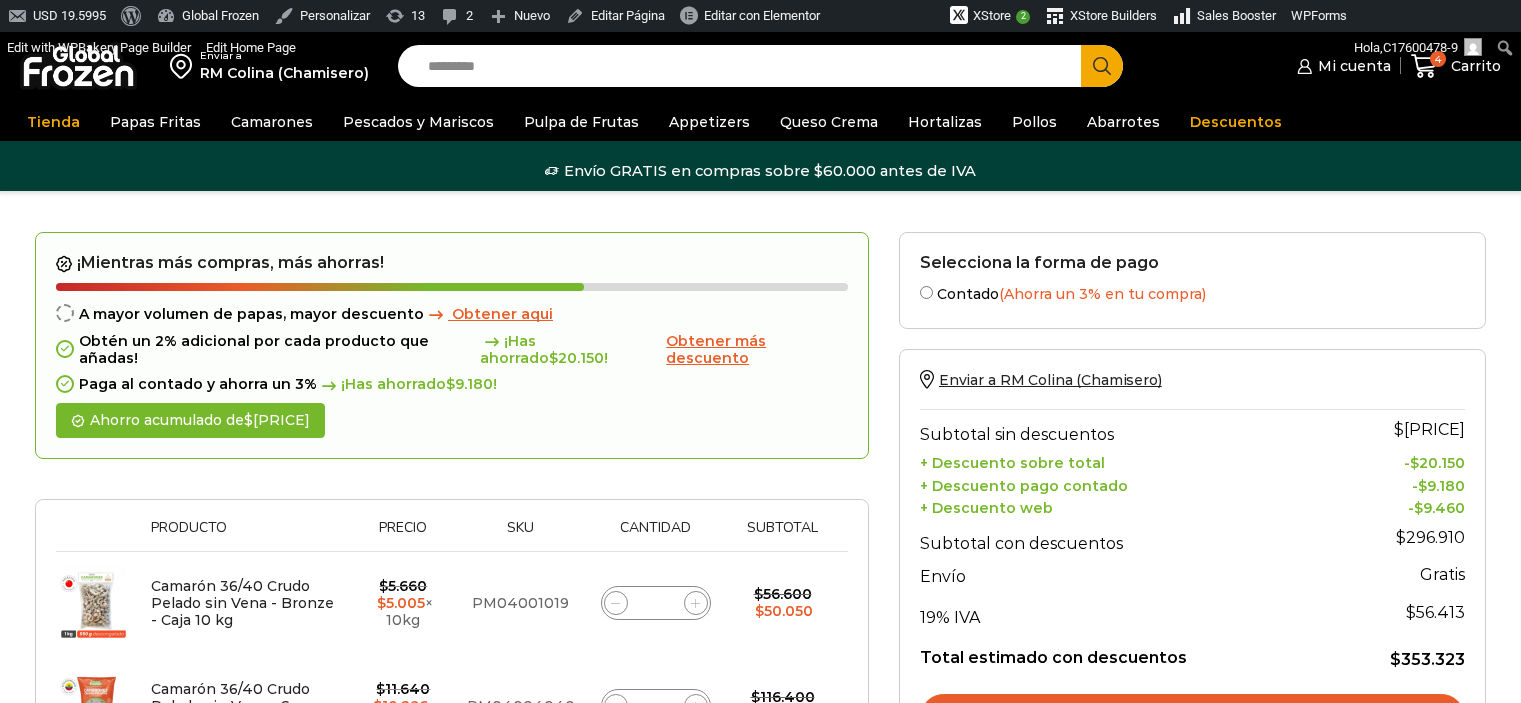 scroll, scrollTop: 0, scrollLeft: 0, axis: both 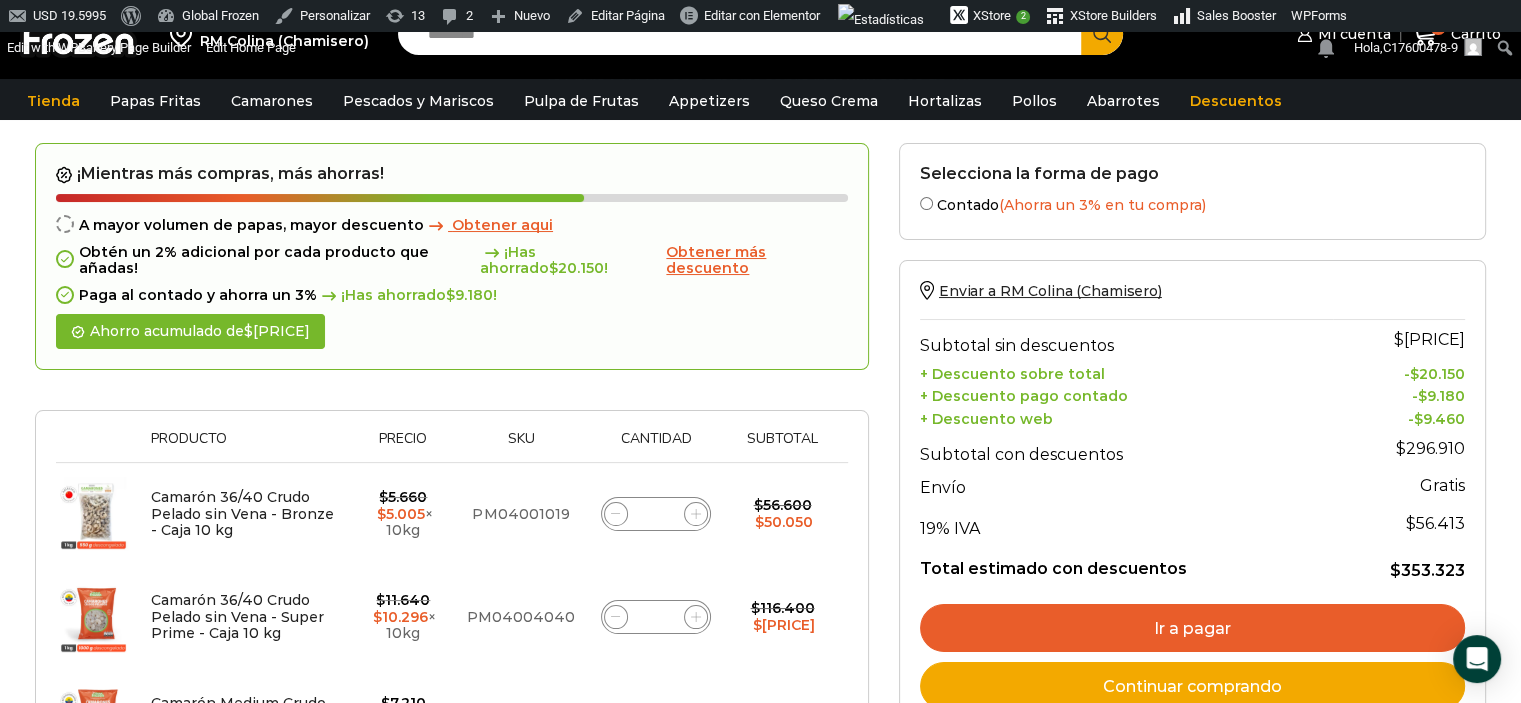 click on "+ Descuento web" at bounding box center [1126, 417] 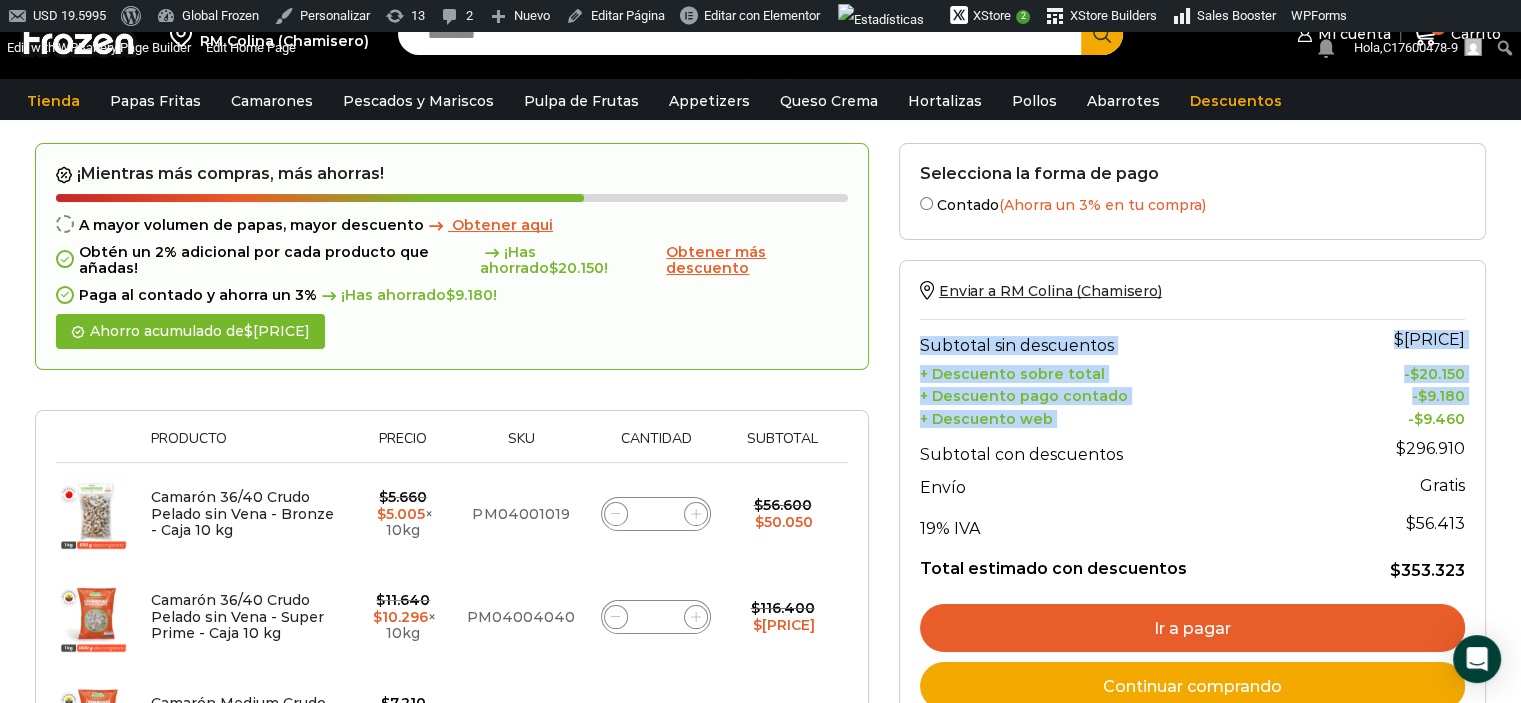 drag, startPoint x: 1412, startPoint y: 419, endPoint x: 1469, endPoint y: 416, distance: 57.07889 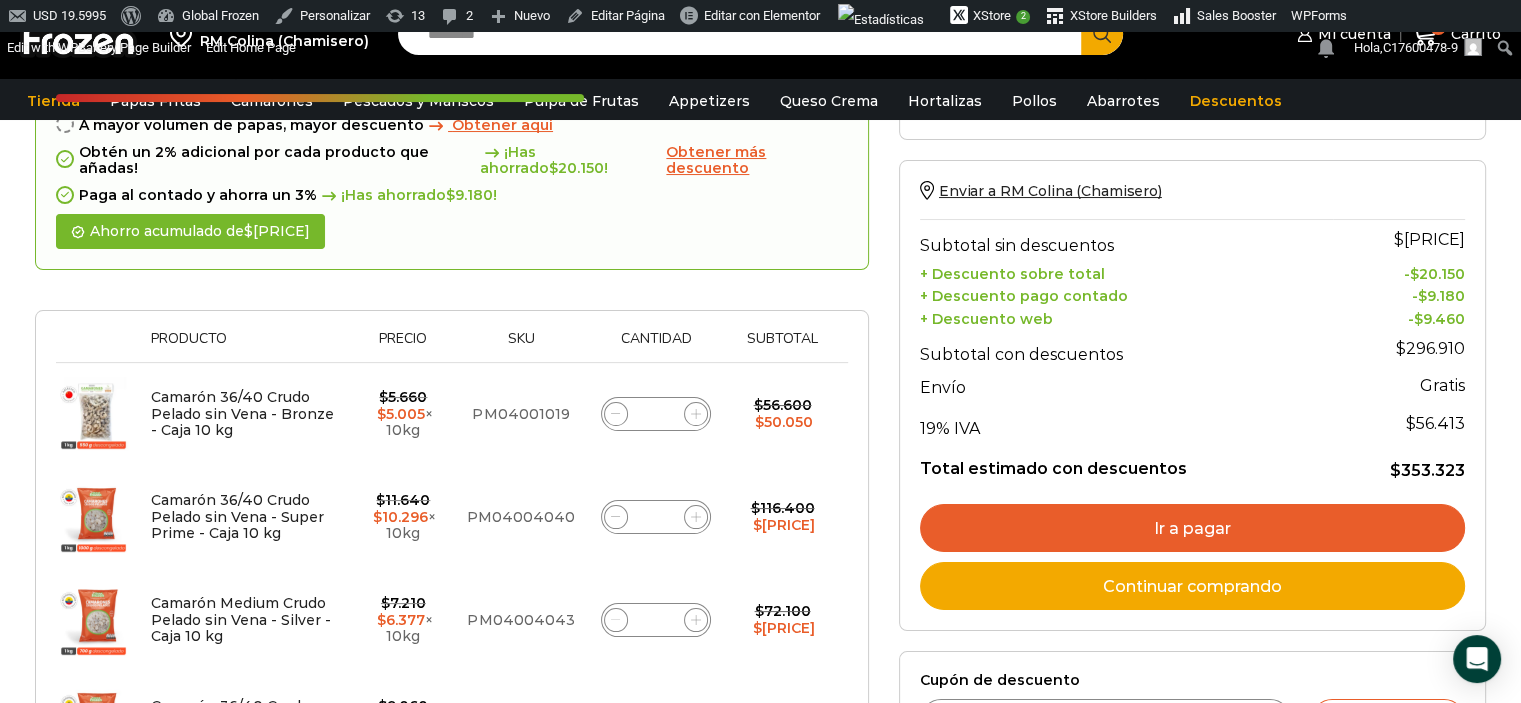 scroll, scrollTop: 0, scrollLeft: 0, axis: both 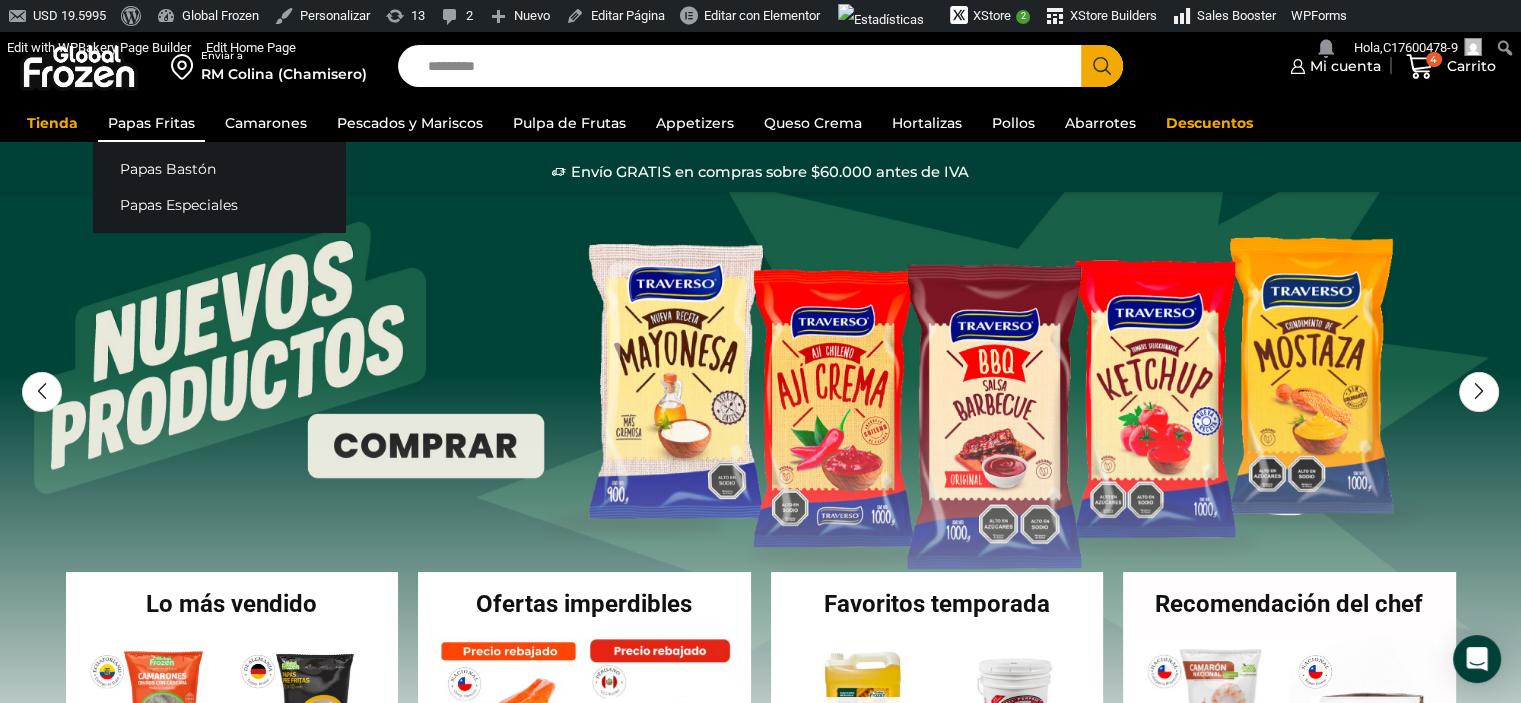 click on "Papas Fritas" at bounding box center [151, 123] 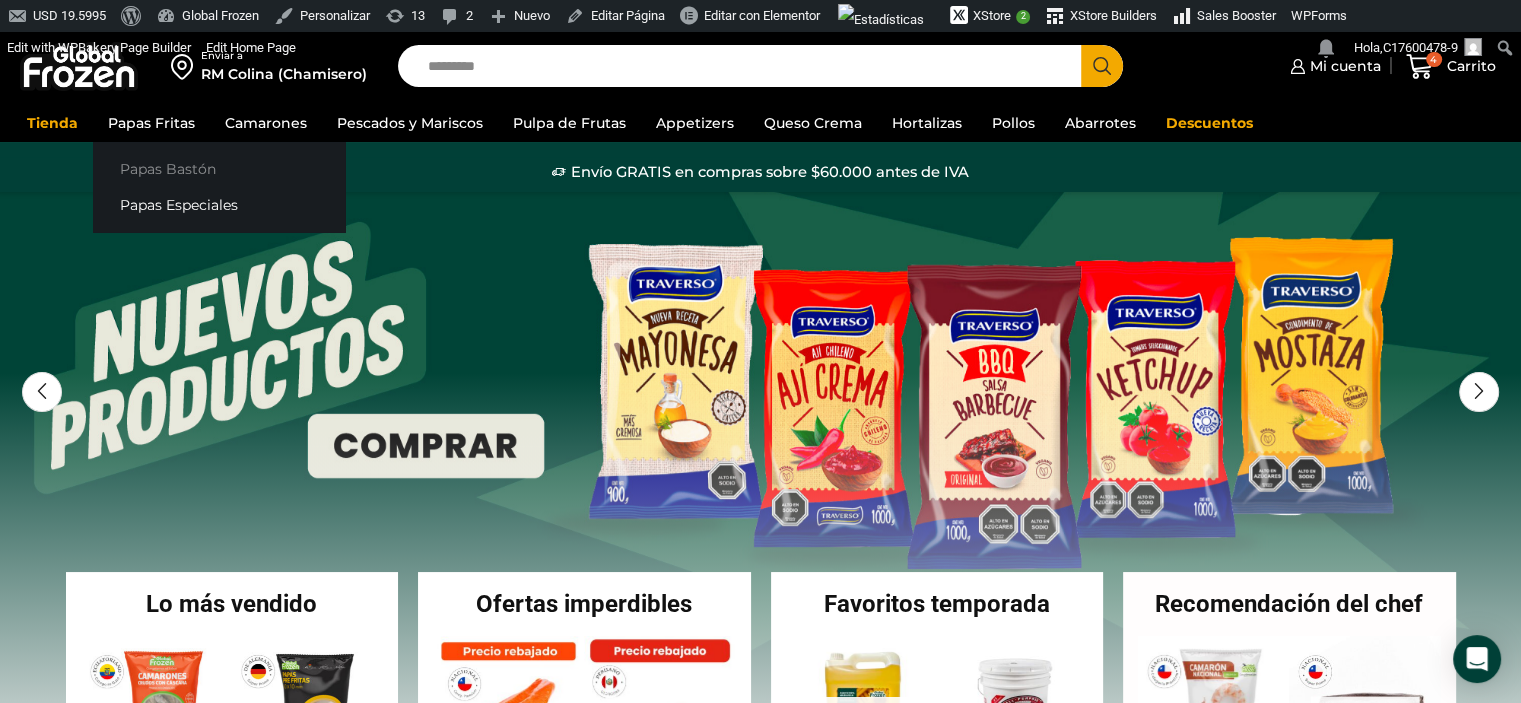 click on "Papas Bastón" at bounding box center [219, 168] 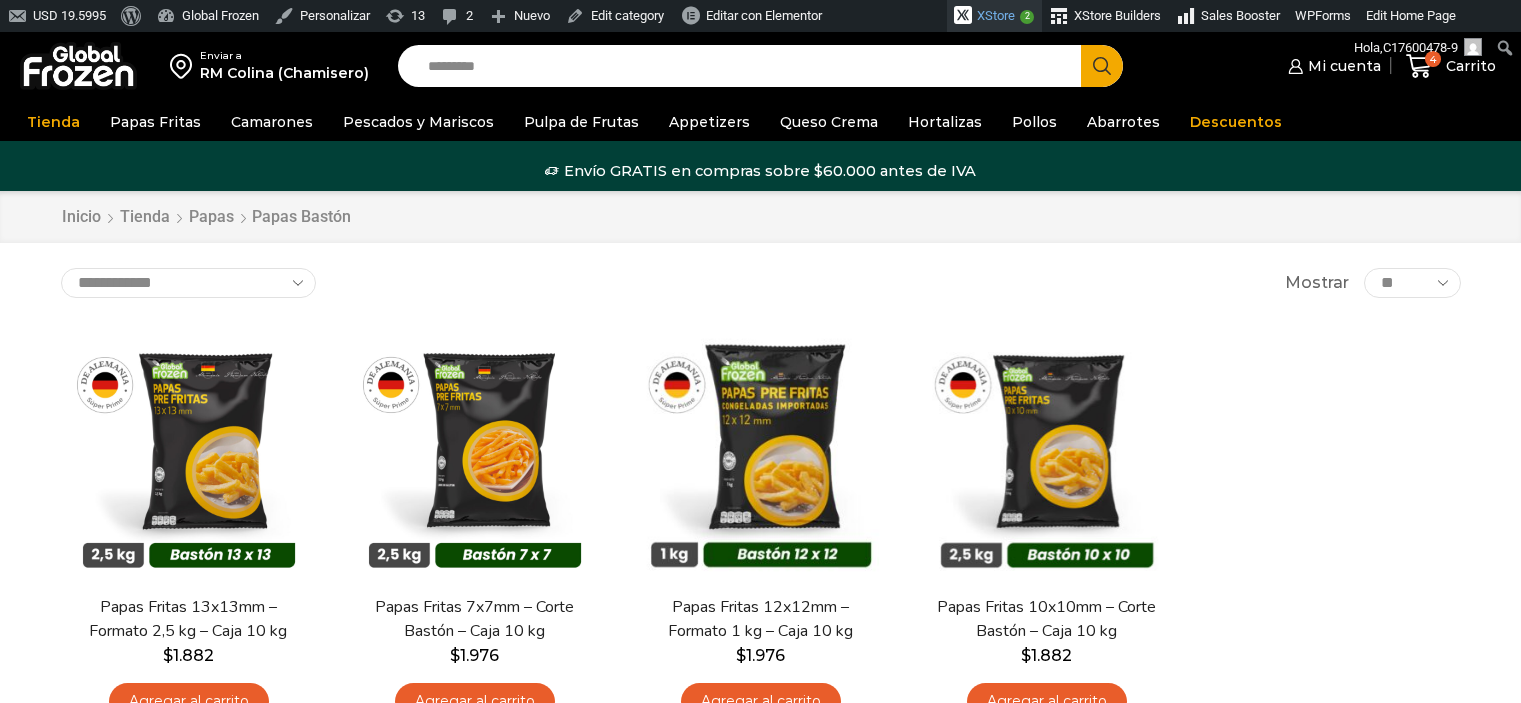 scroll, scrollTop: 0, scrollLeft: 0, axis: both 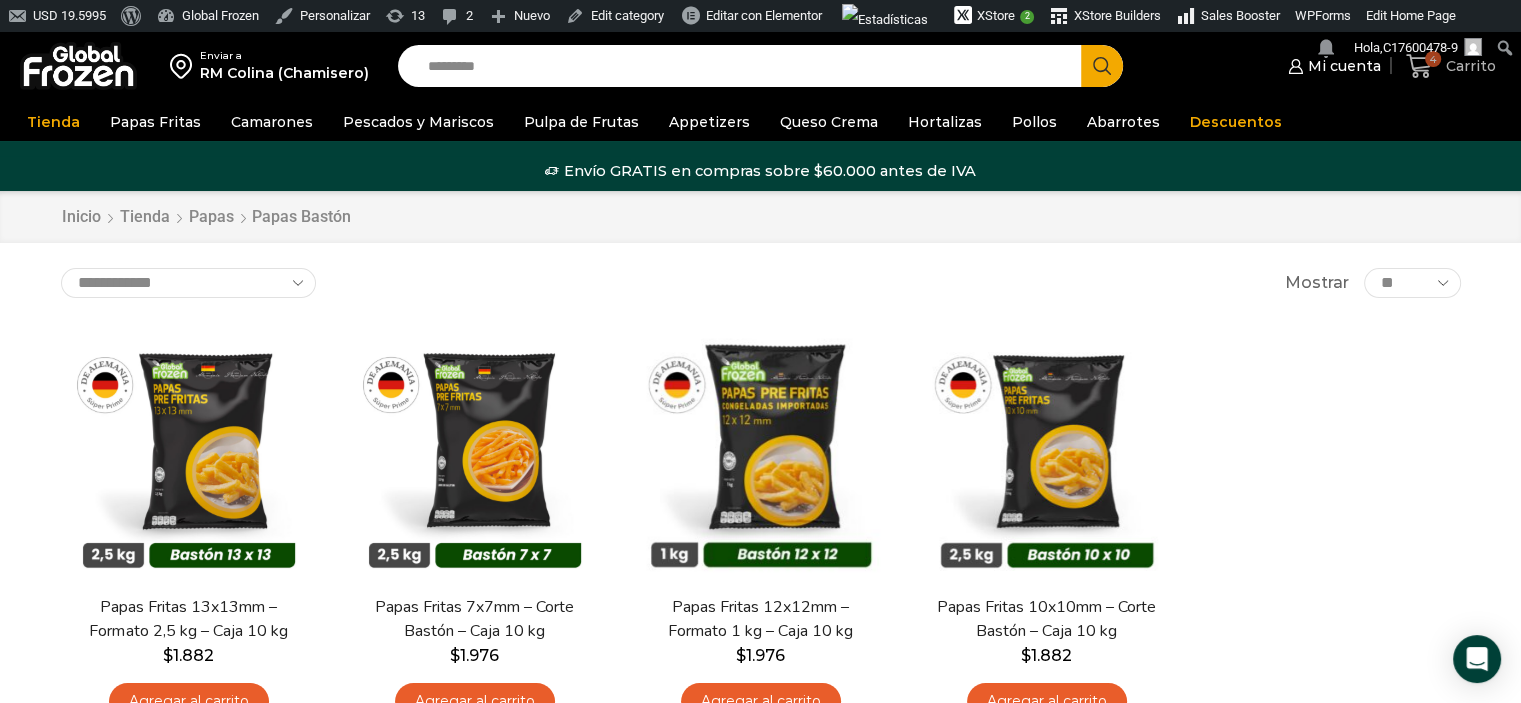click on "Carrito" at bounding box center [1468, 66] 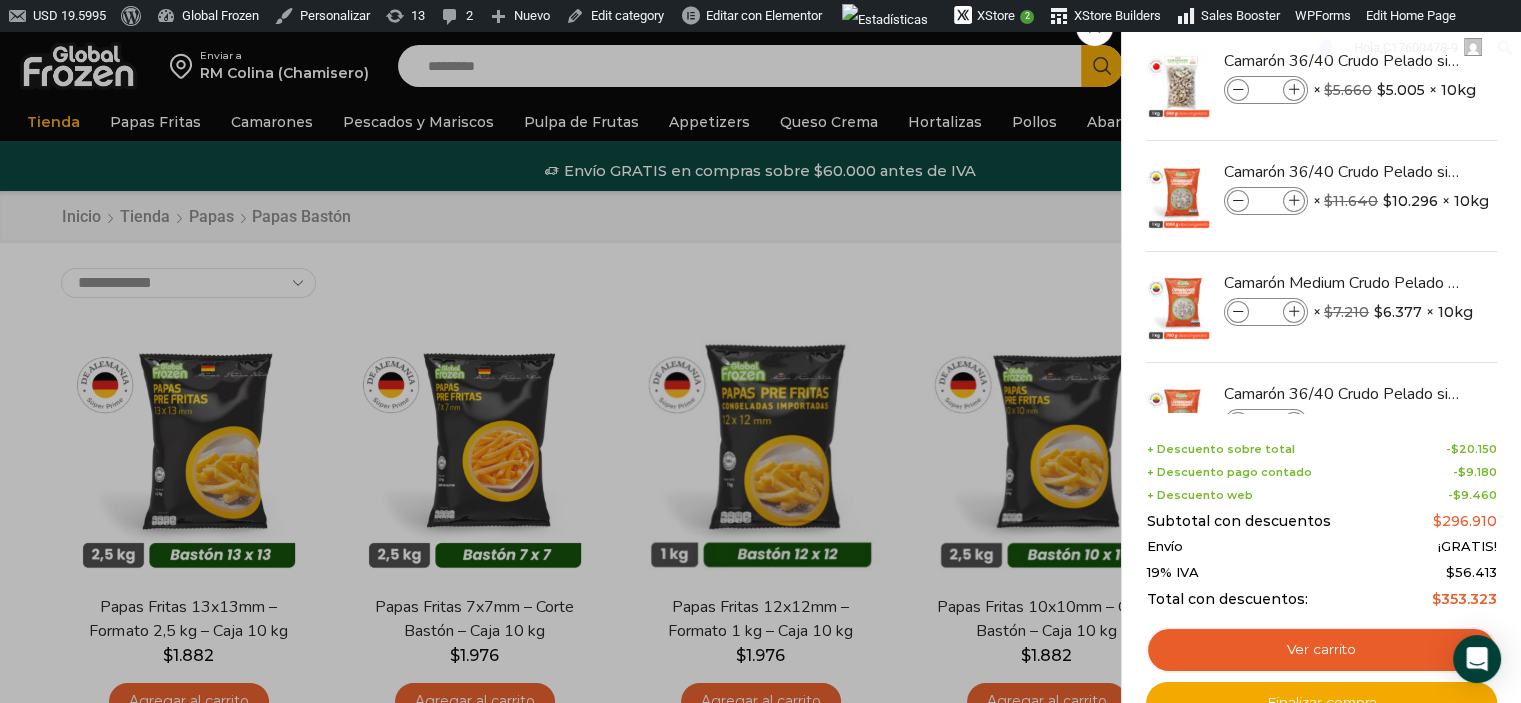 click on "4
Carrito
4
4
Shopping Cart
*
$" at bounding box center [1451, 66] 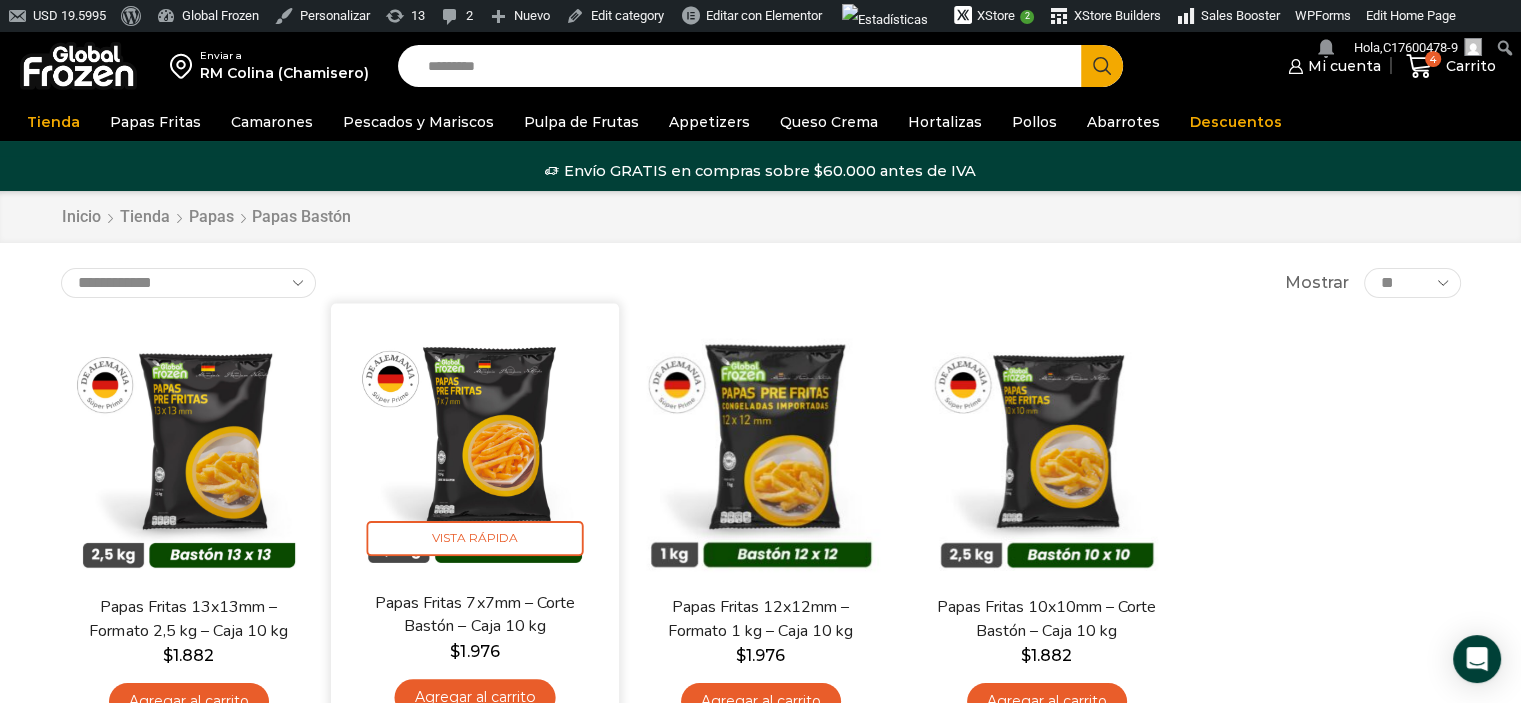 click at bounding box center [475, 448] 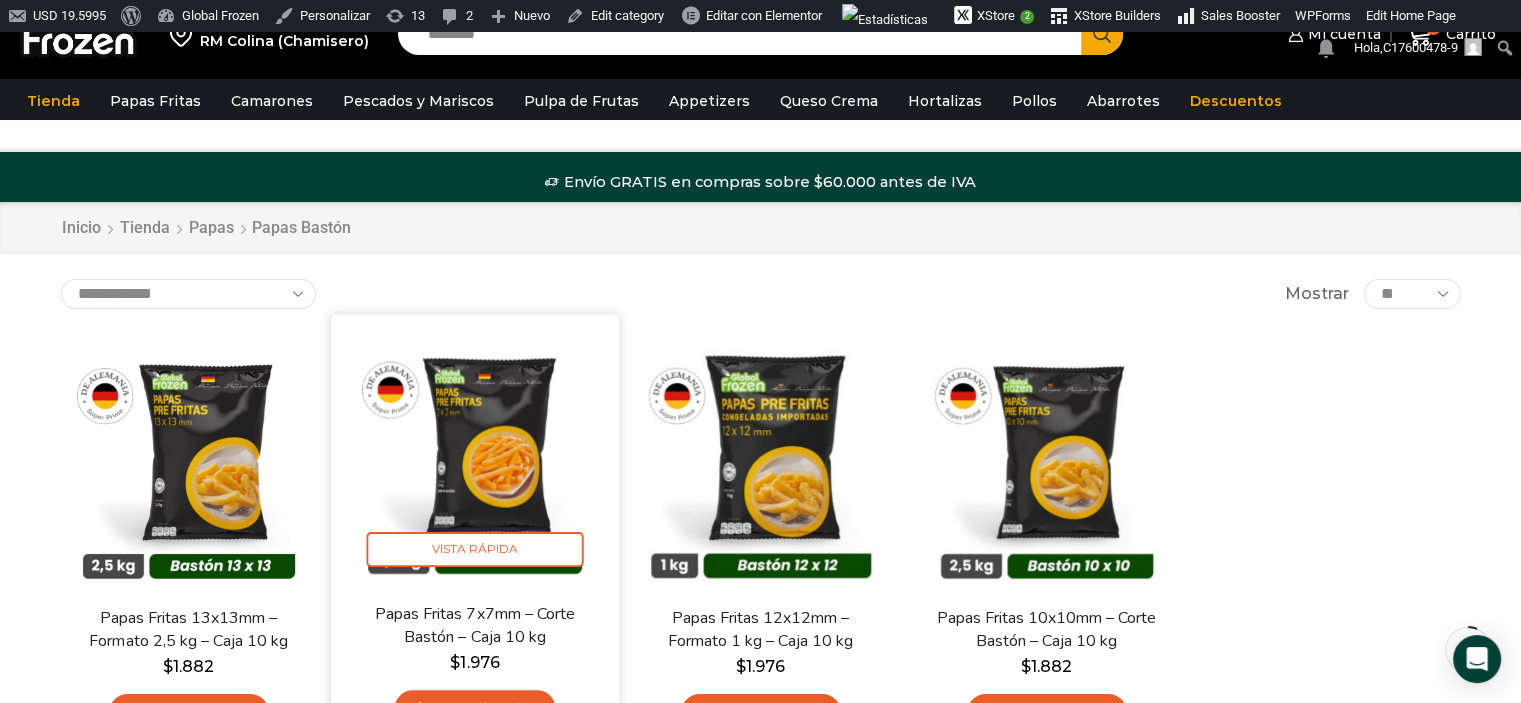 scroll, scrollTop: 500, scrollLeft: 0, axis: vertical 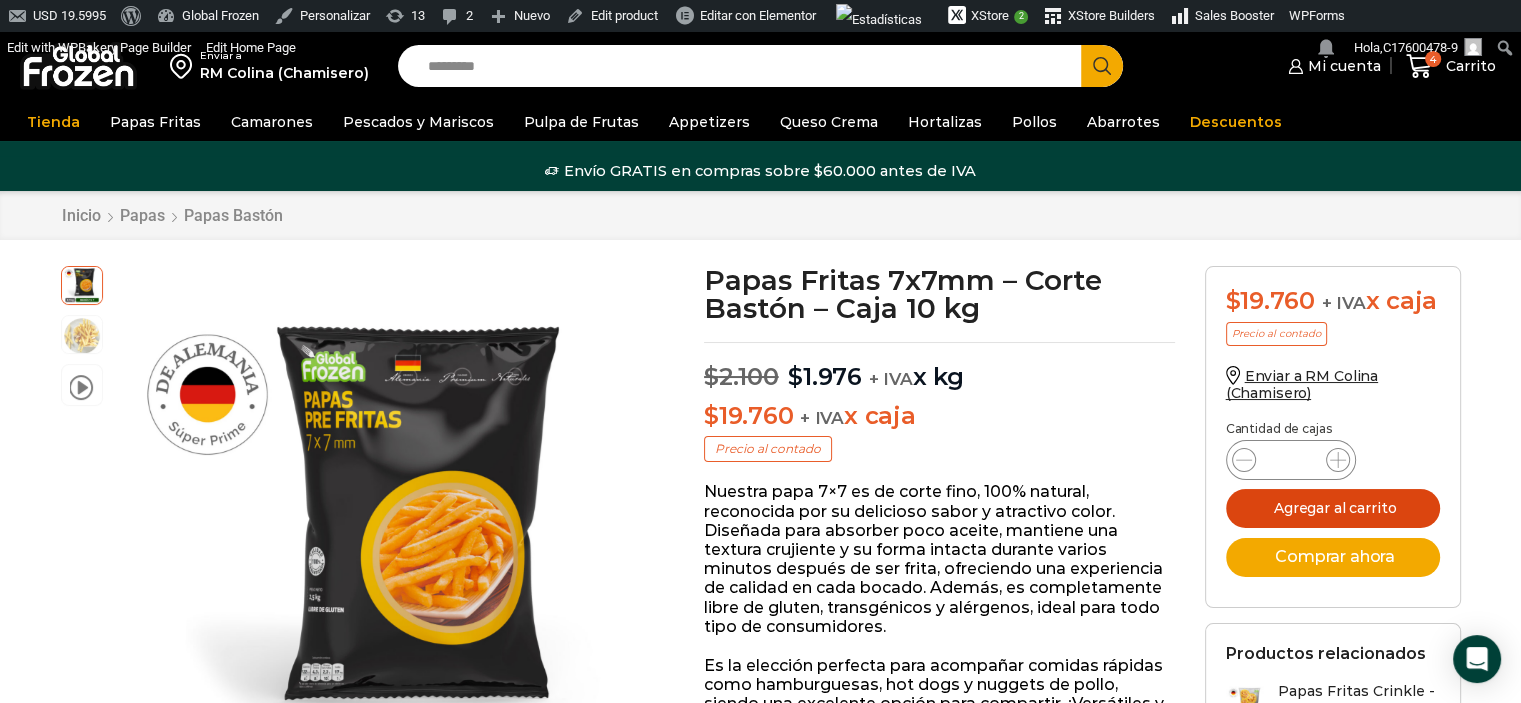 click on "Agregar al carrito" at bounding box center (1333, 508) 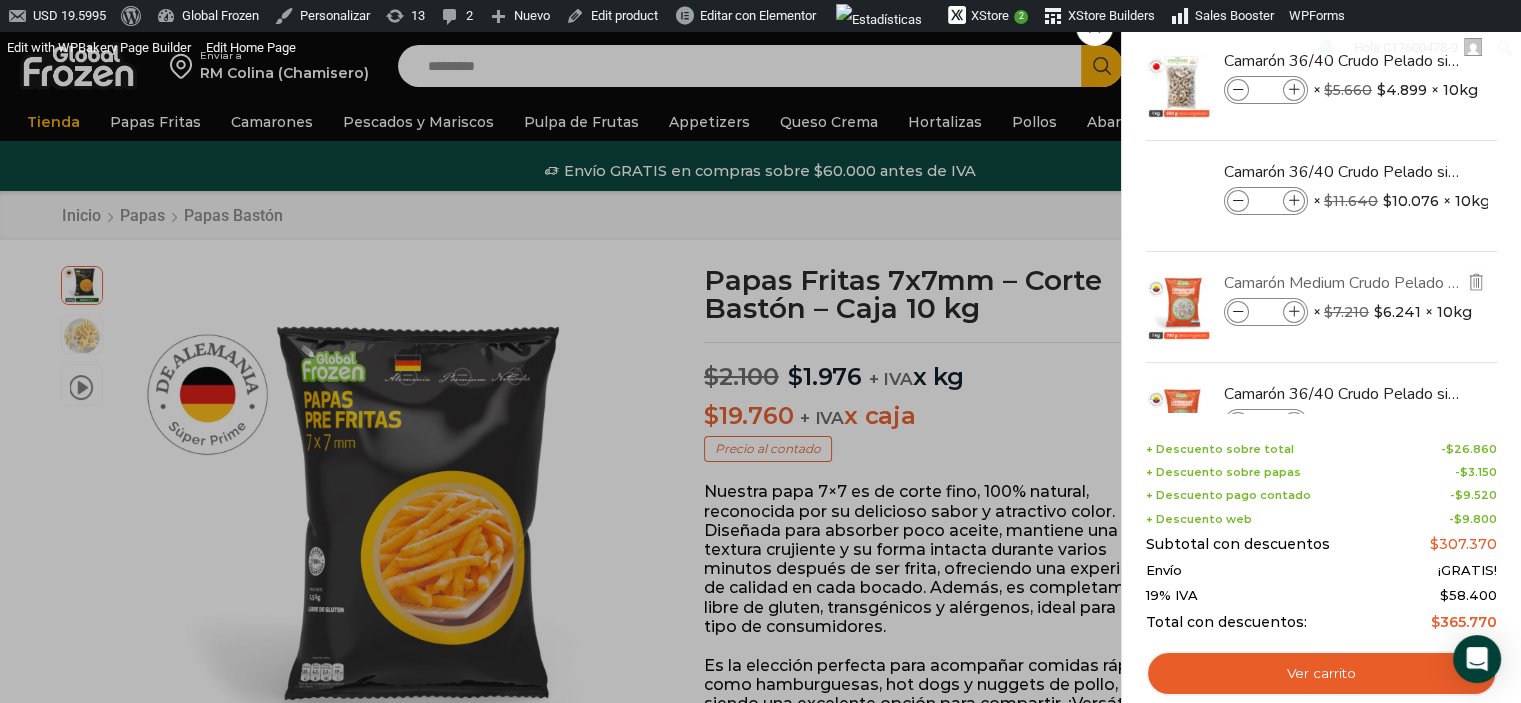 scroll, scrollTop: 0, scrollLeft: 0, axis: both 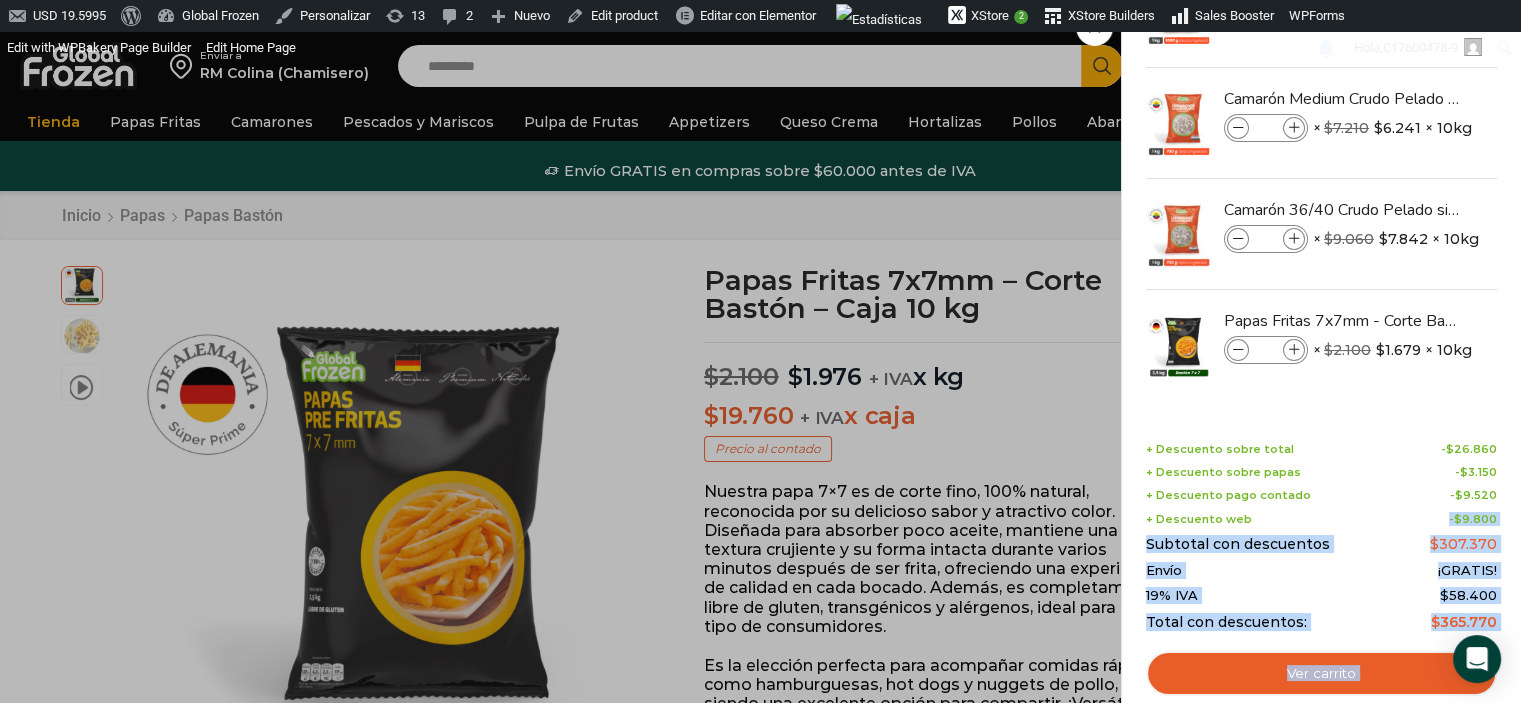 drag, startPoint x: 1454, startPoint y: 519, endPoint x: 1507, endPoint y: 520, distance: 53.009434 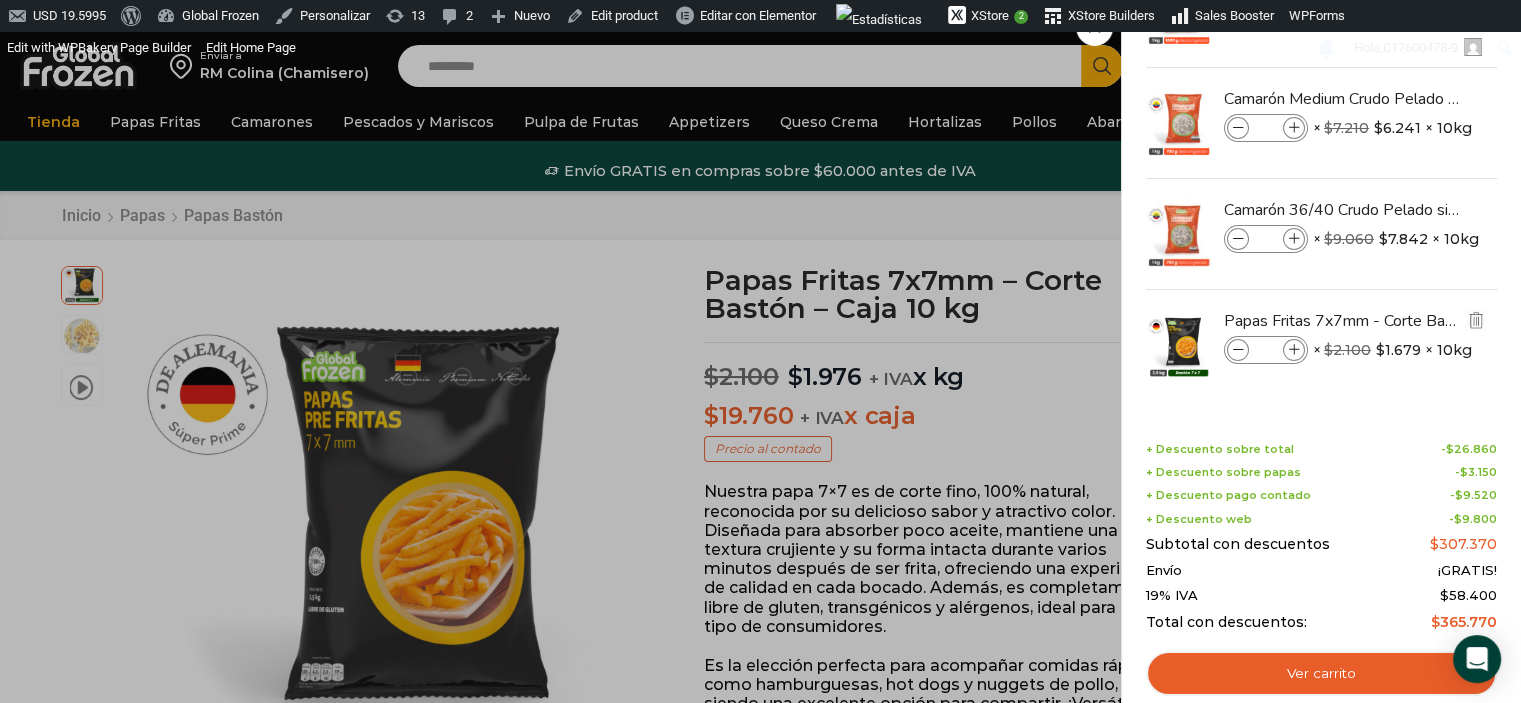 click at bounding box center [1294, 350] 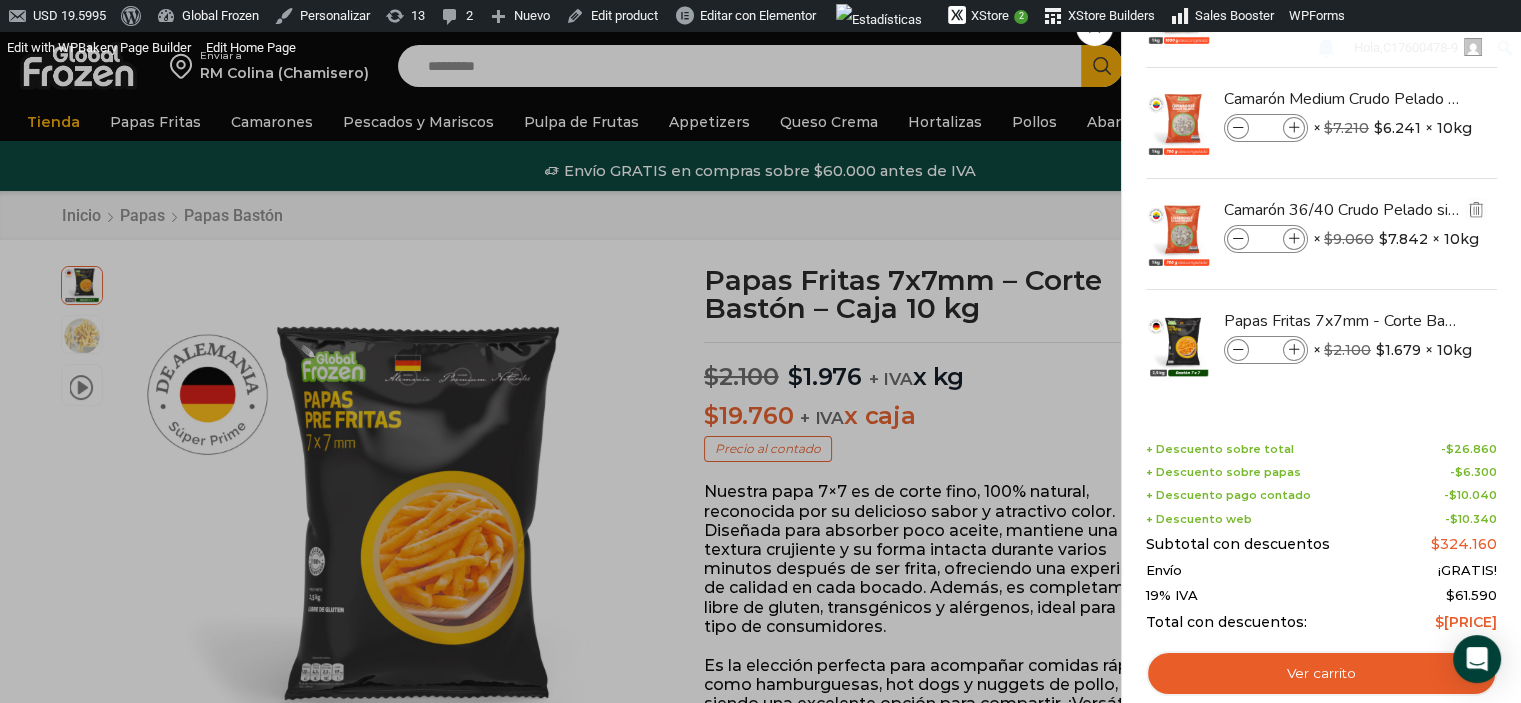 click at bounding box center [1238, 239] 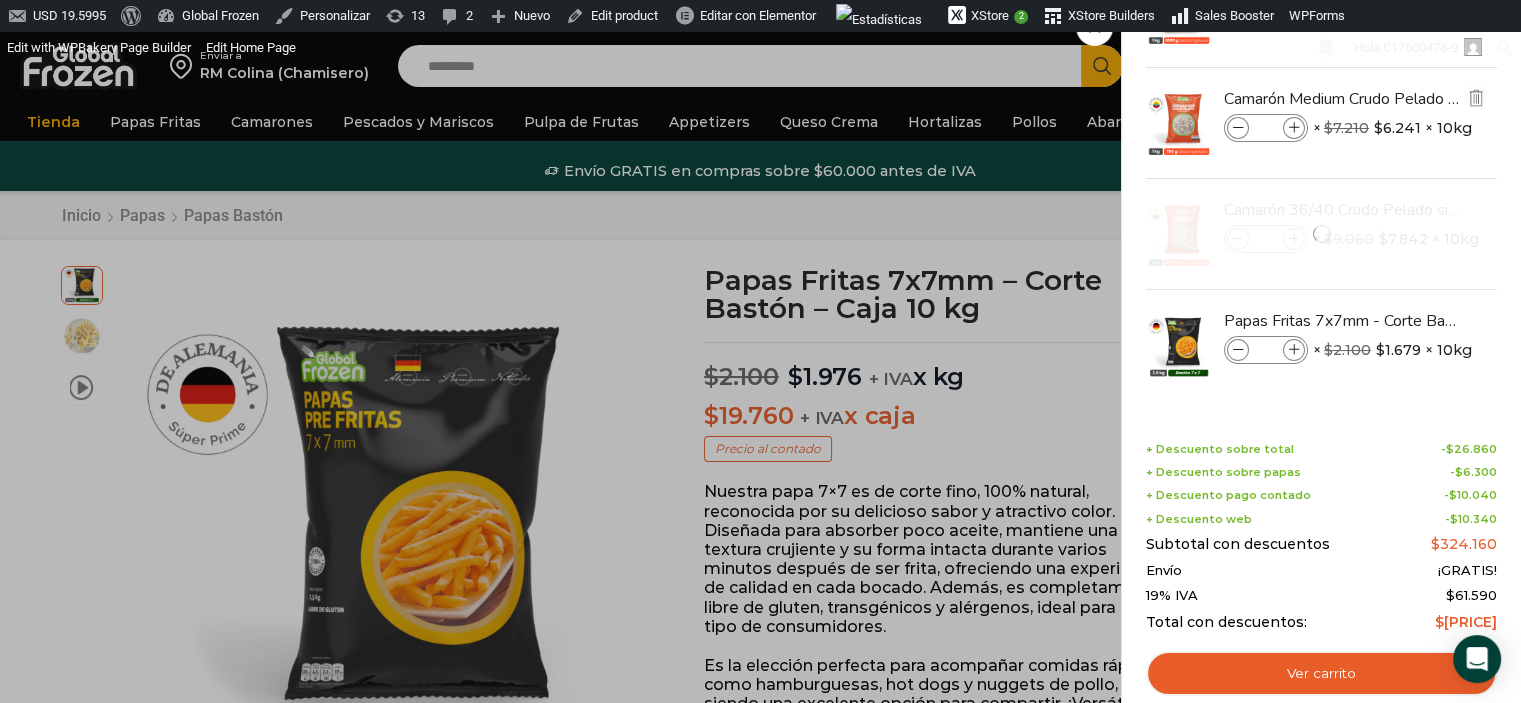 scroll, scrollTop: 74, scrollLeft: 0, axis: vertical 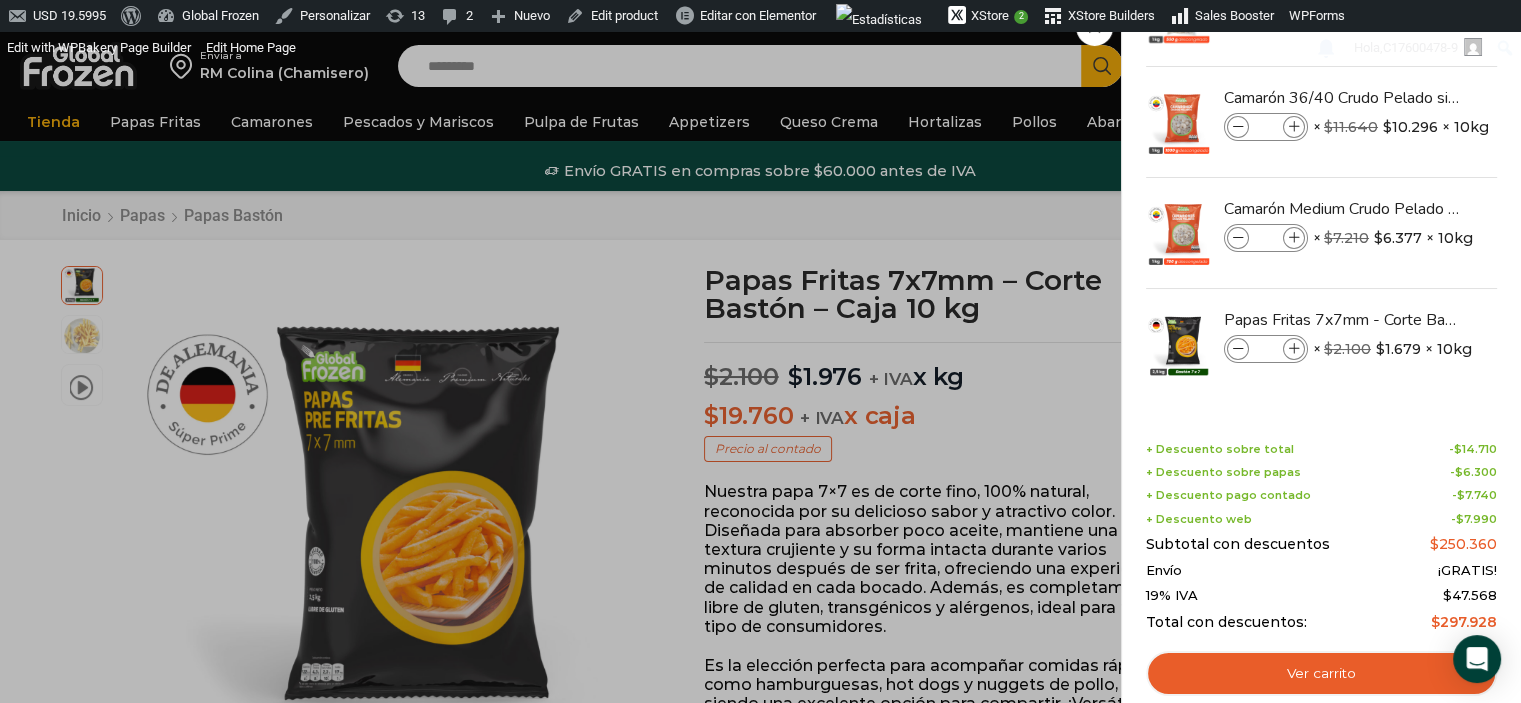 click at bounding box center (1238, 127) 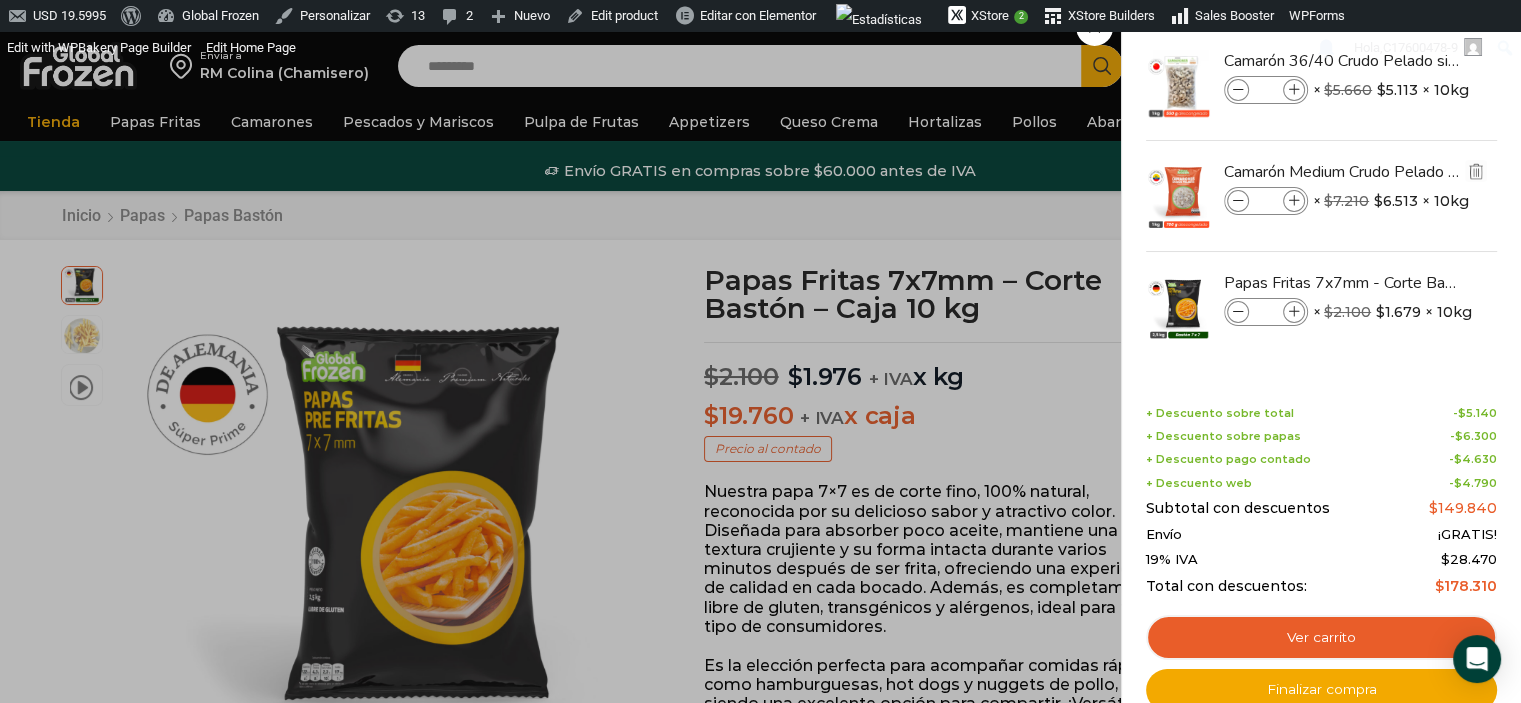 scroll, scrollTop: 0, scrollLeft: 0, axis: both 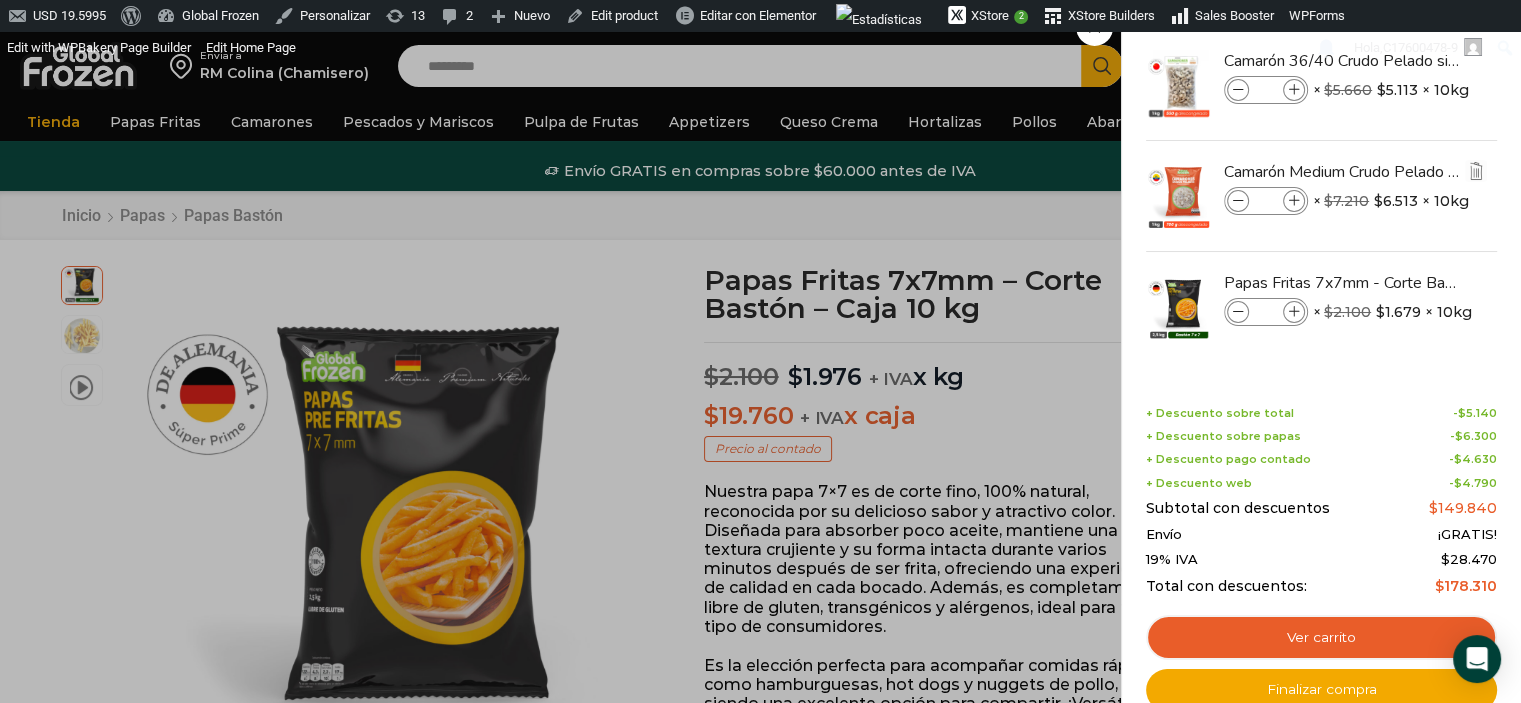 click at bounding box center [1238, 201] 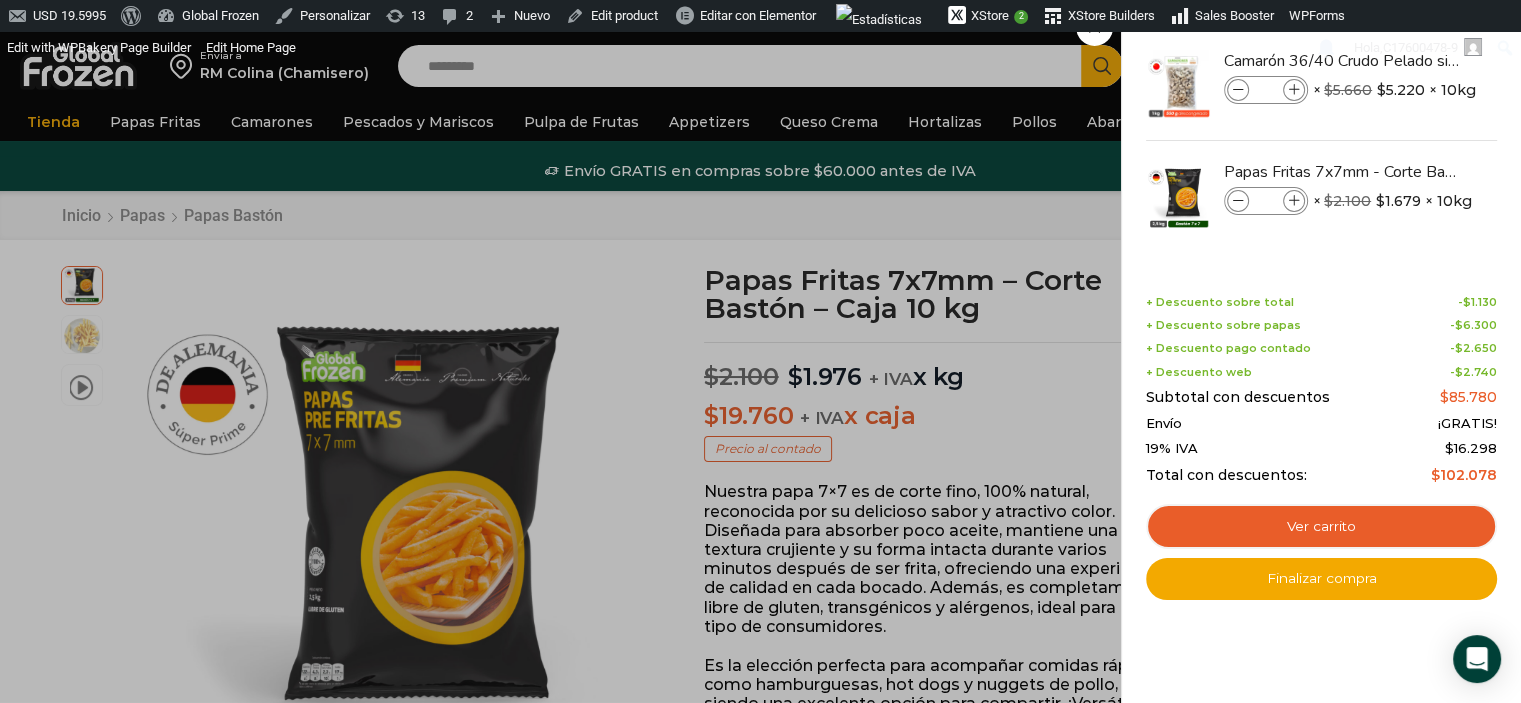 click at bounding box center [1238, 90] 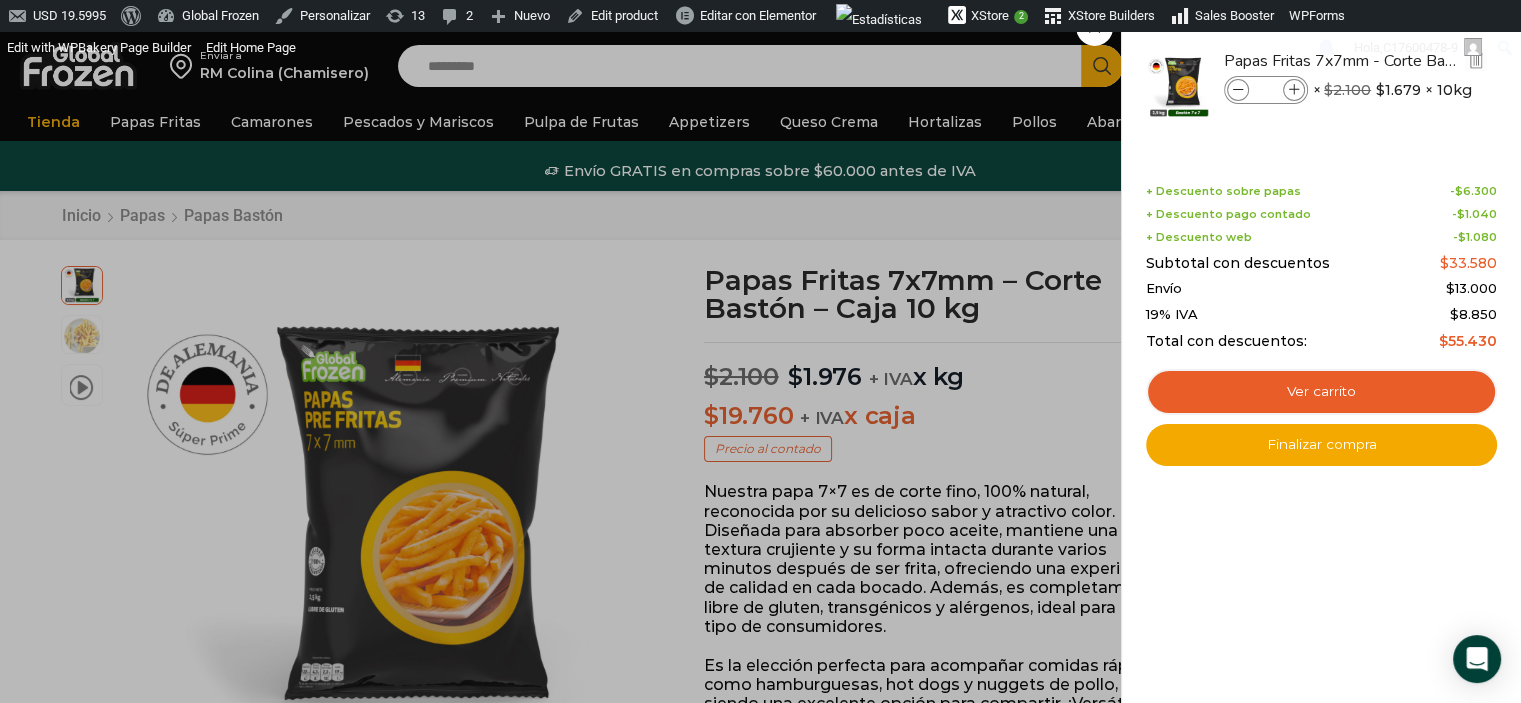 click at bounding box center (1294, 90) 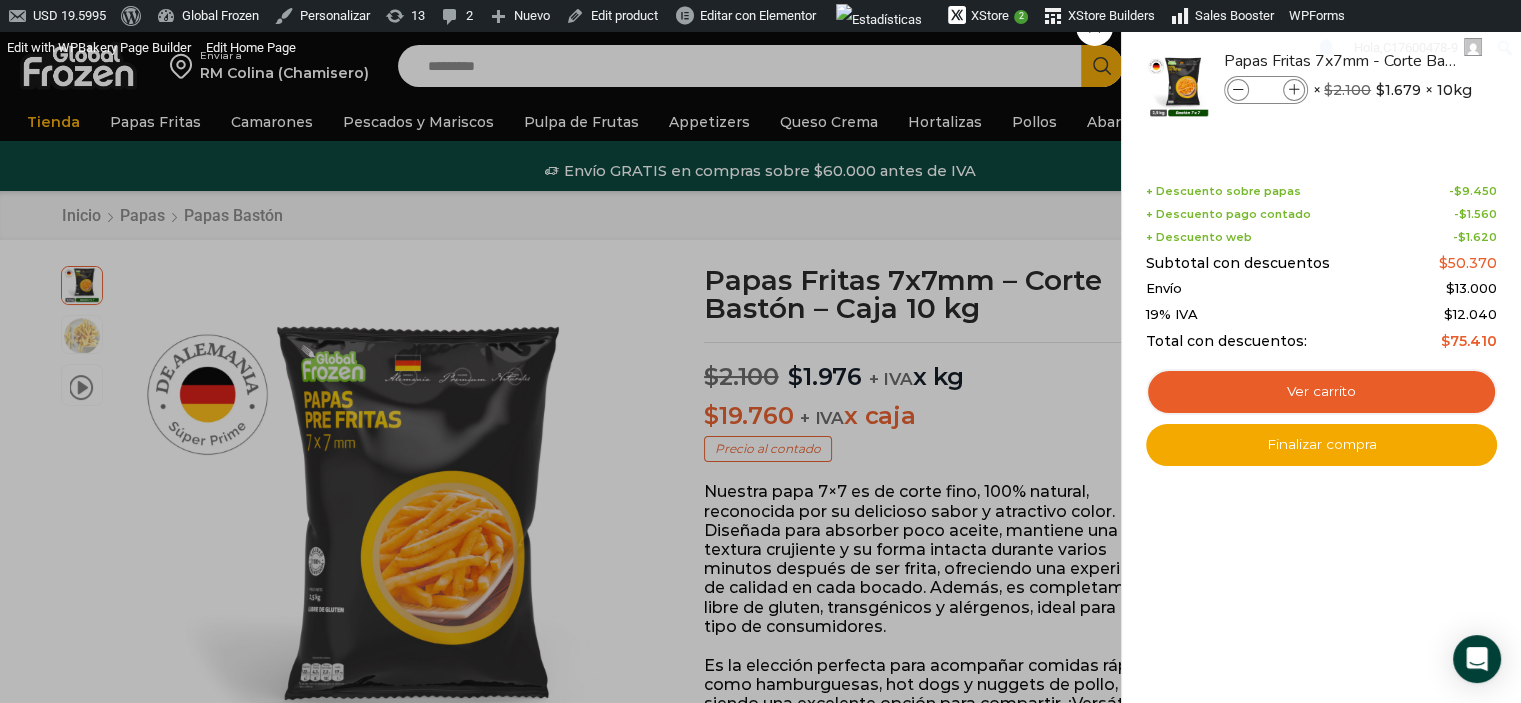 click on "3
Carrito
3
3
Shopping Cart" at bounding box center [1451, 66] 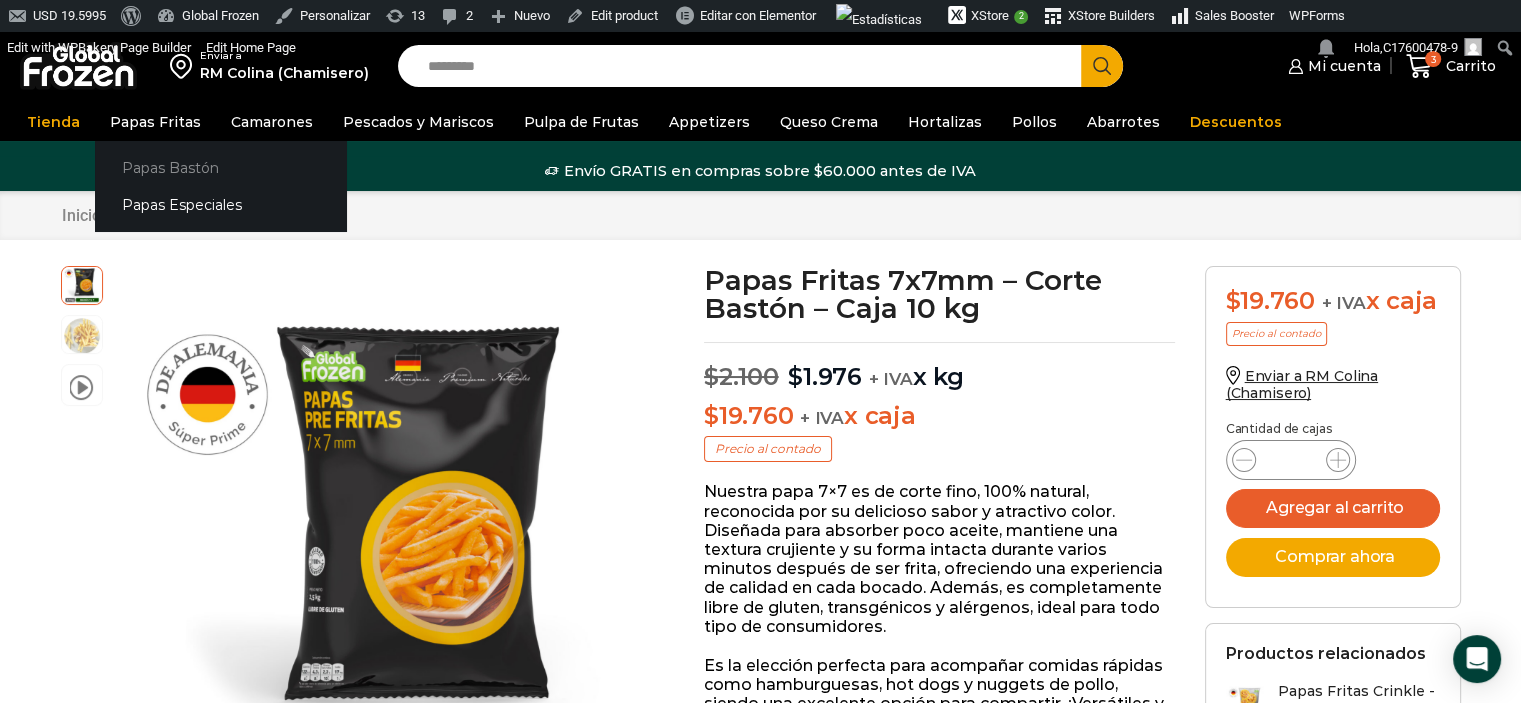 click on "Papas Bastón" at bounding box center (221, 168) 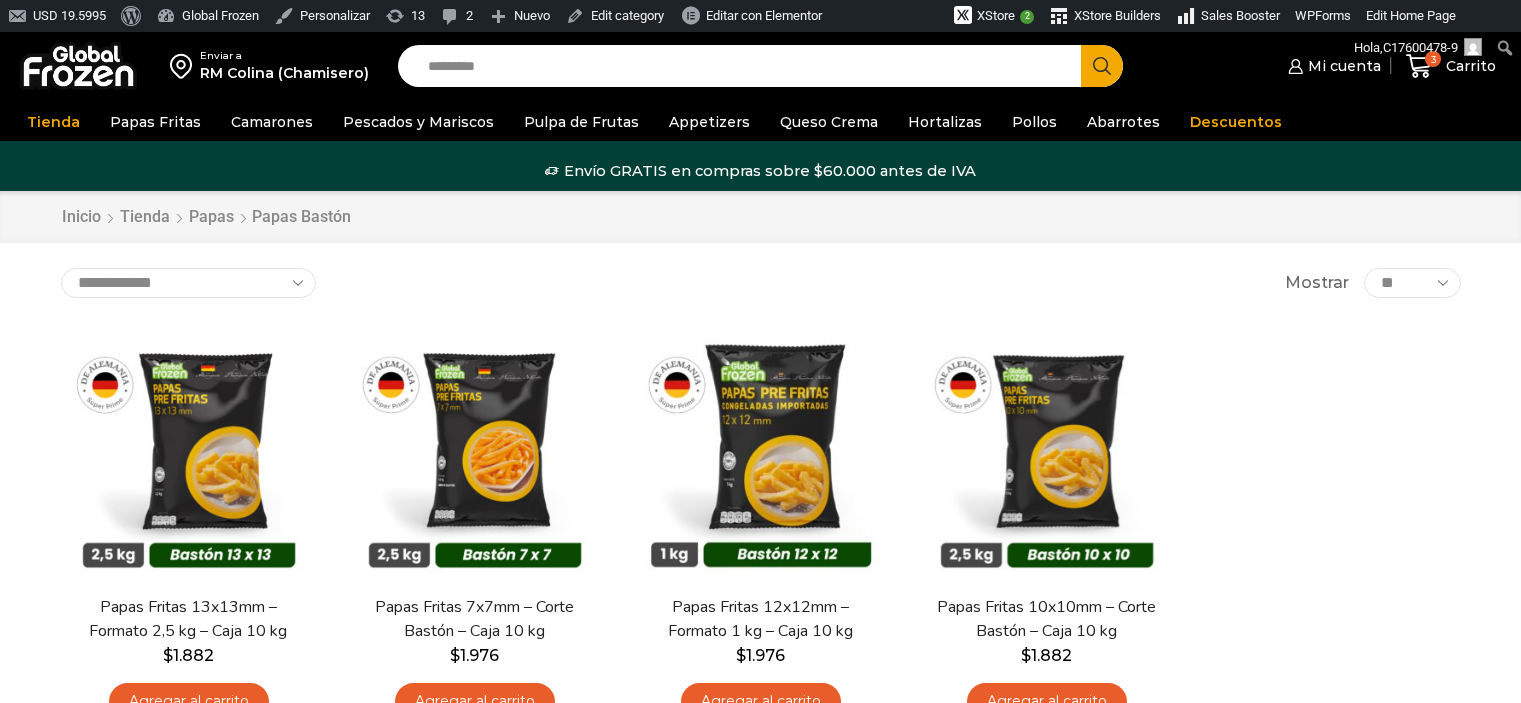 scroll, scrollTop: 0, scrollLeft: 0, axis: both 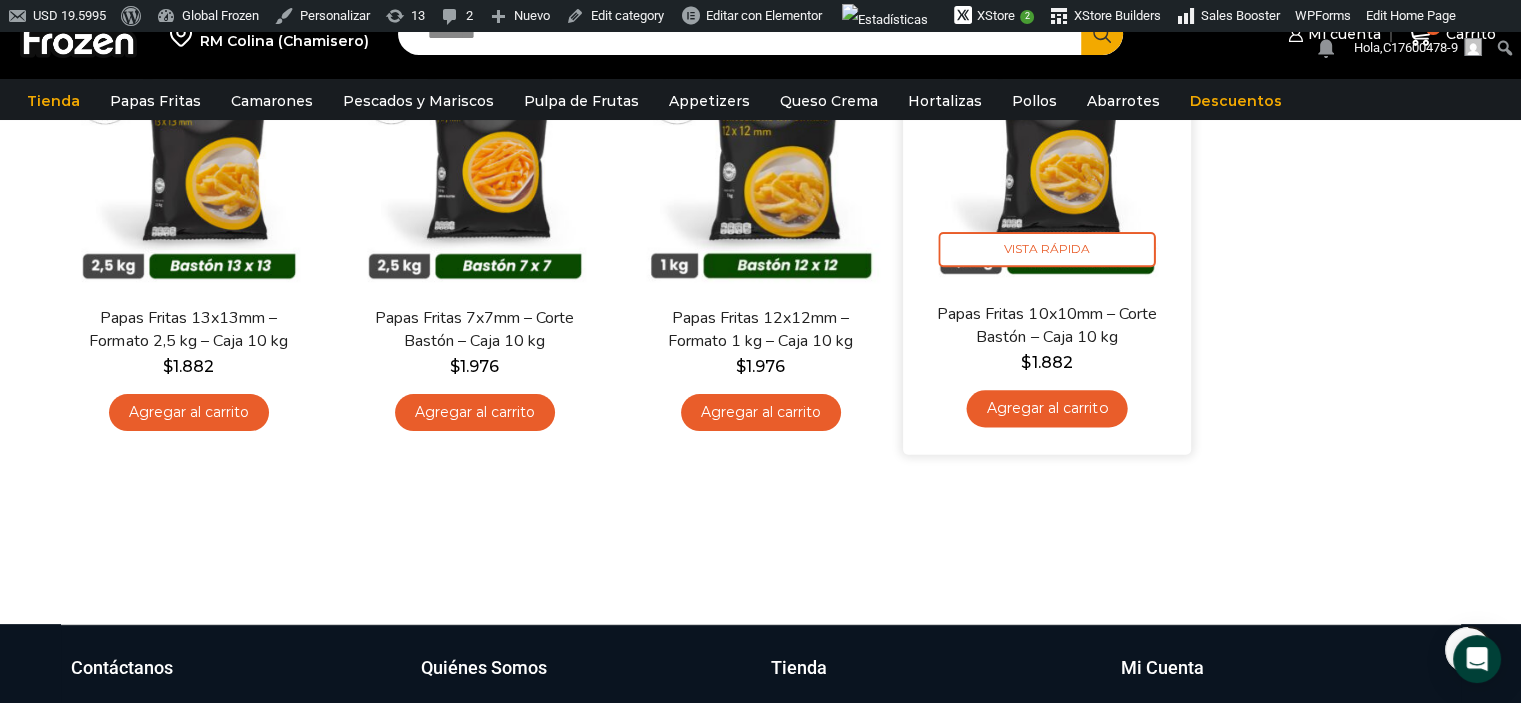 click on "Agregar al carrito" at bounding box center (1046, 408) 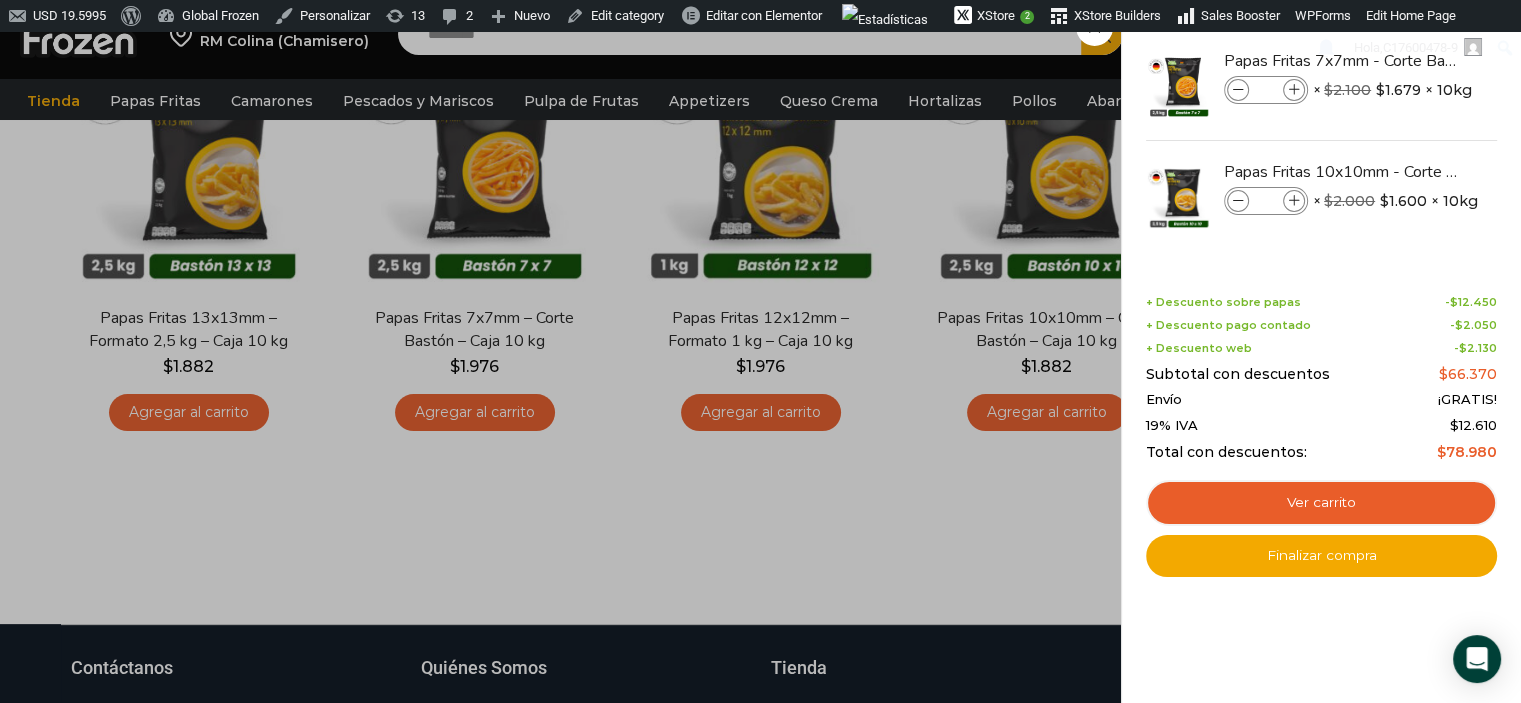 click on "4
Carrito
4
4
Shopping Cart
*" at bounding box center [1451, 34] 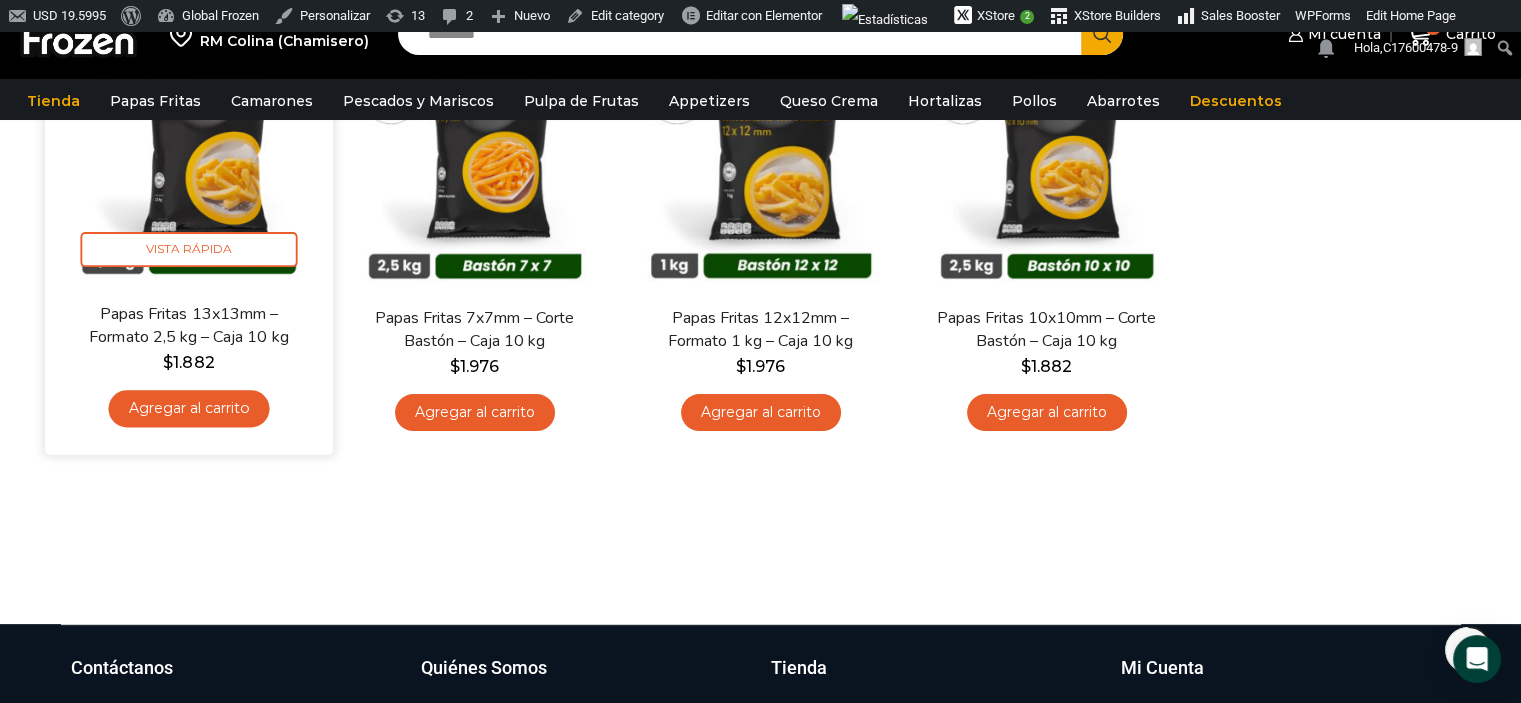click on "Agregar al carrito" at bounding box center (188, 408) 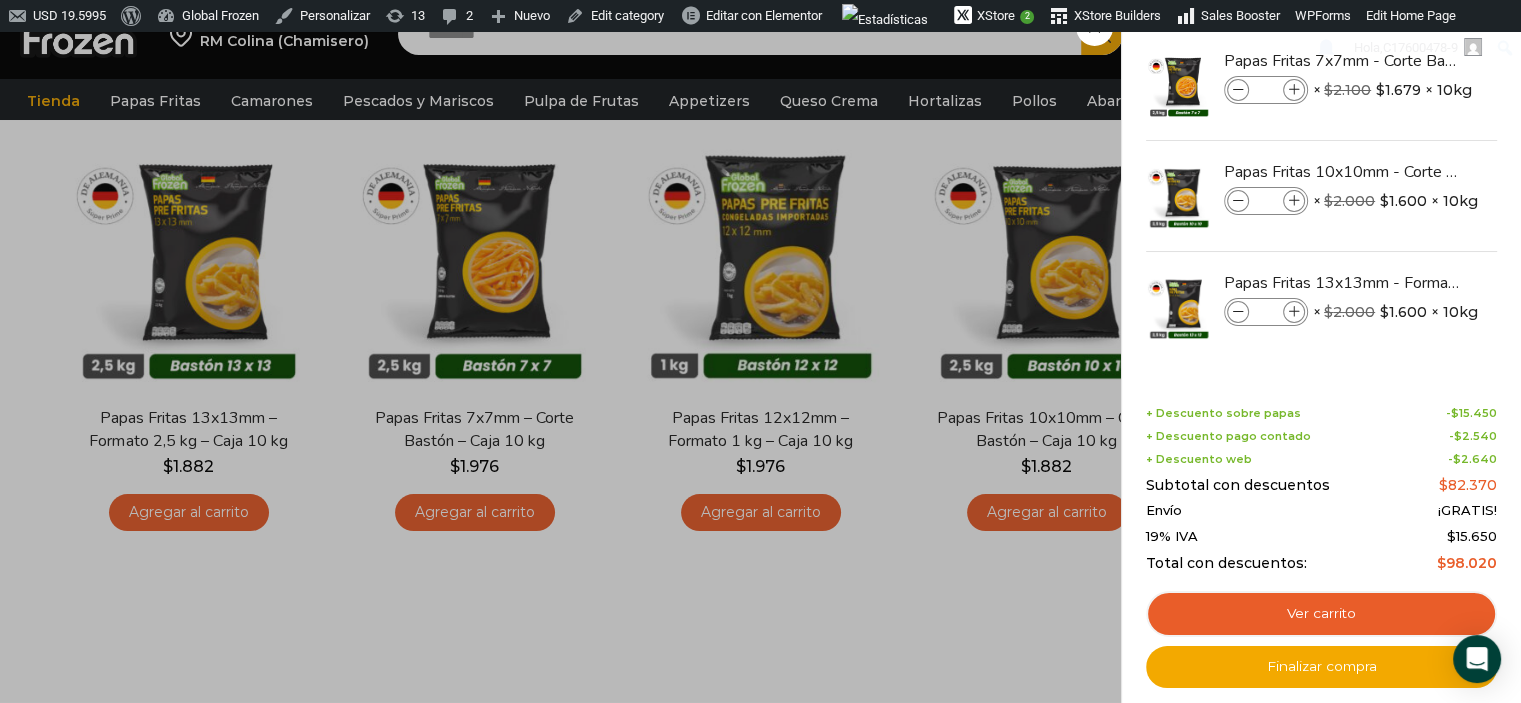 scroll, scrollTop: 0, scrollLeft: 0, axis: both 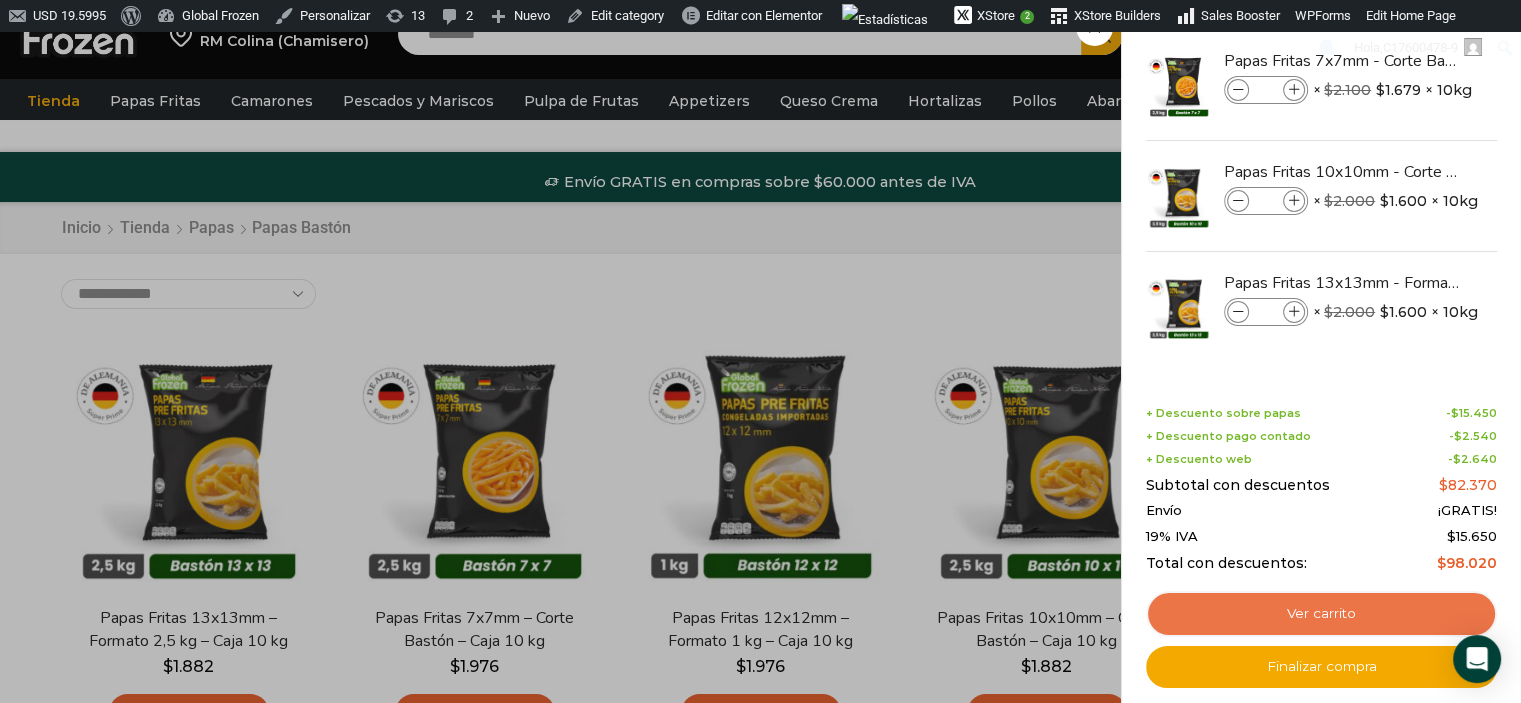 click on "Ver carrito" at bounding box center (1321, 614) 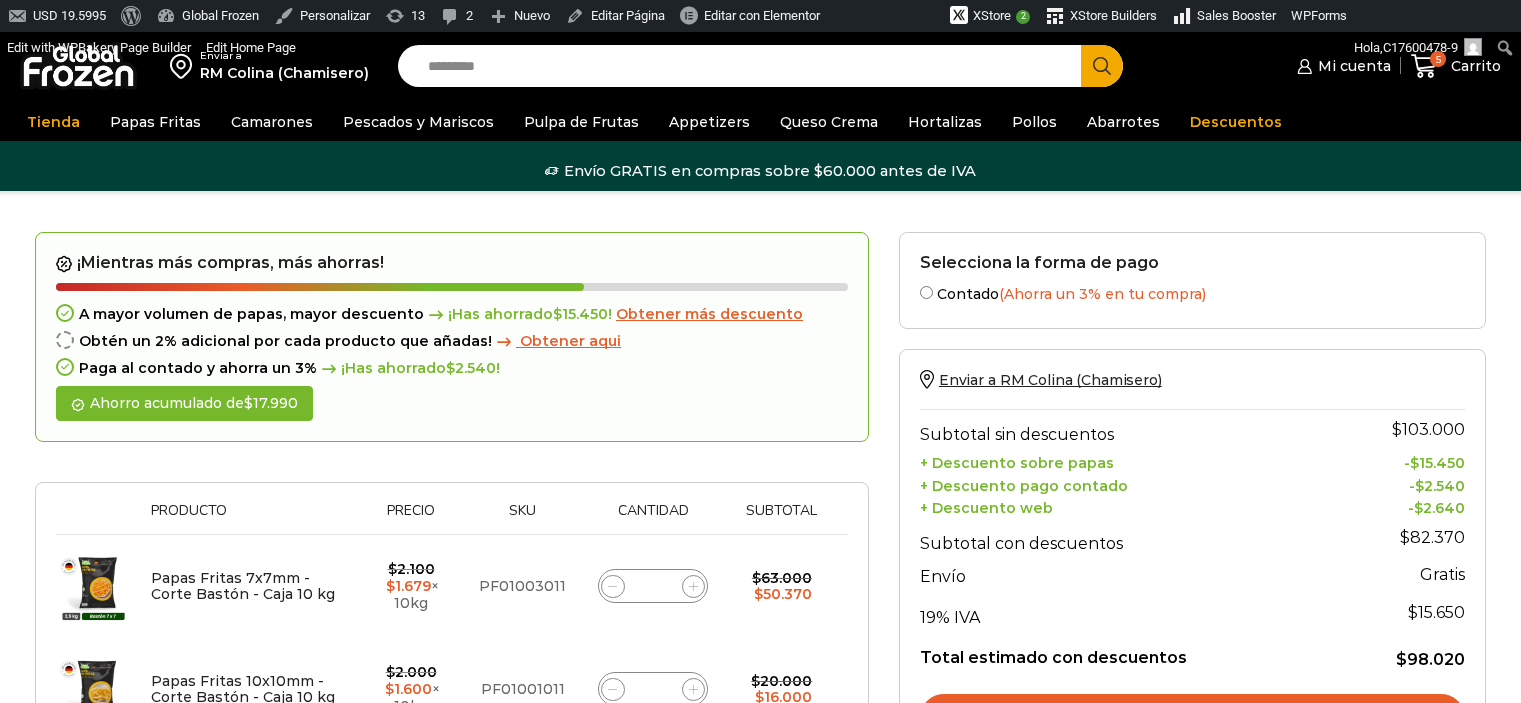 scroll, scrollTop: 0, scrollLeft: 0, axis: both 